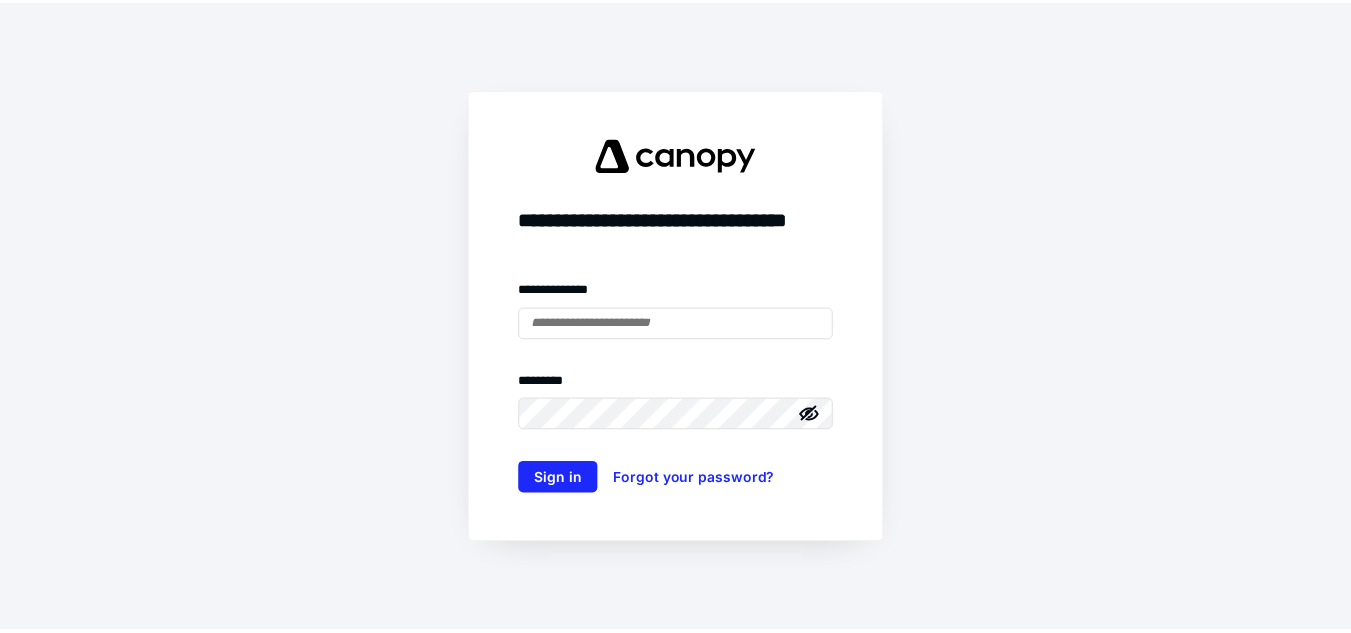 scroll, scrollTop: 0, scrollLeft: 0, axis: both 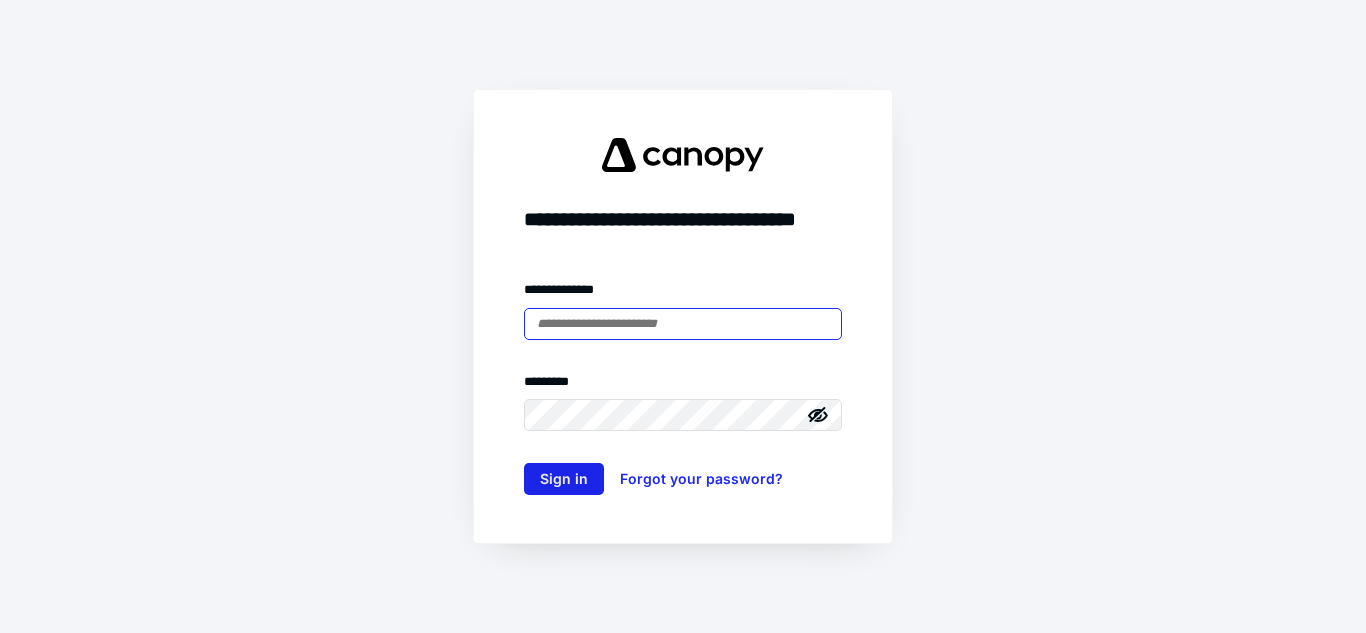 type on "**********" 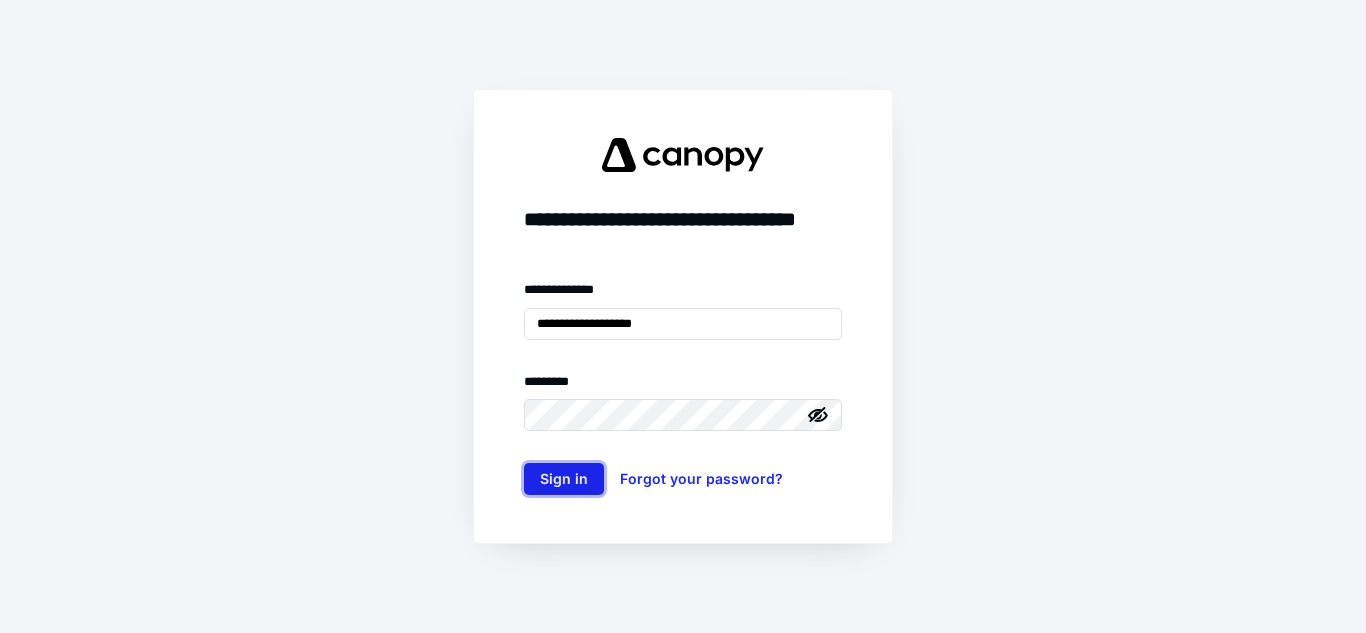 click on "Sign in" at bounding box center [564, 479] 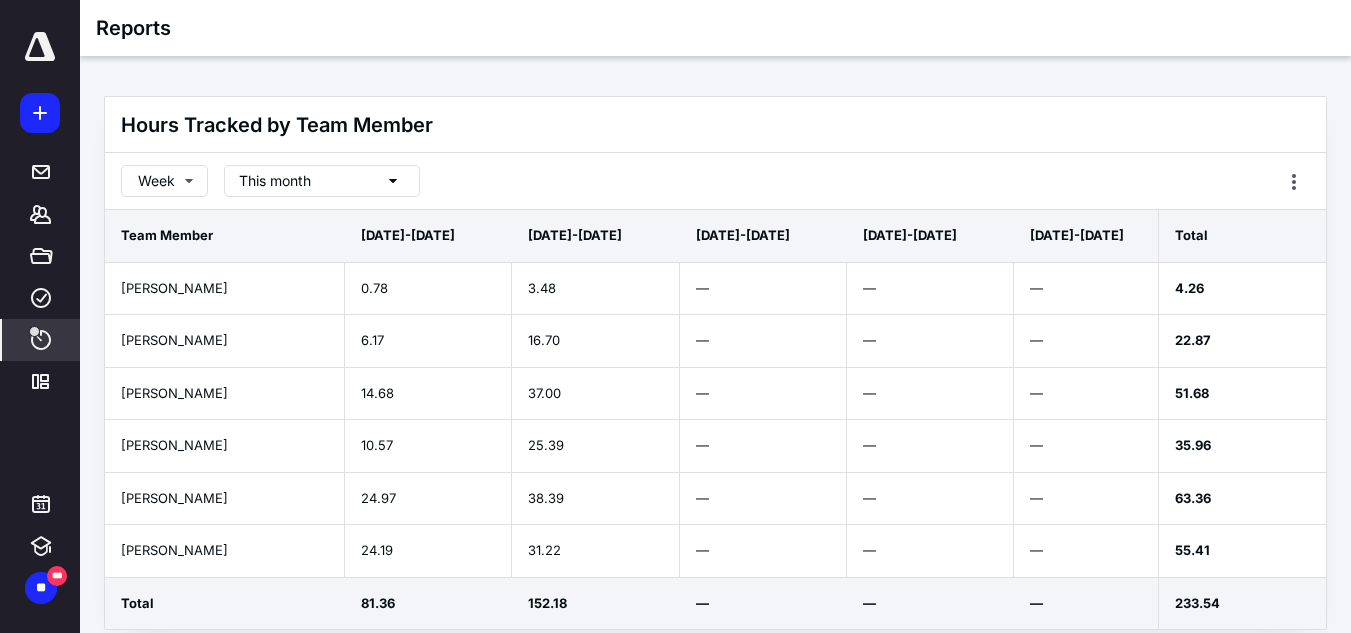 scroll, scrollTop: 0, scrollLeft: 0, axis: both 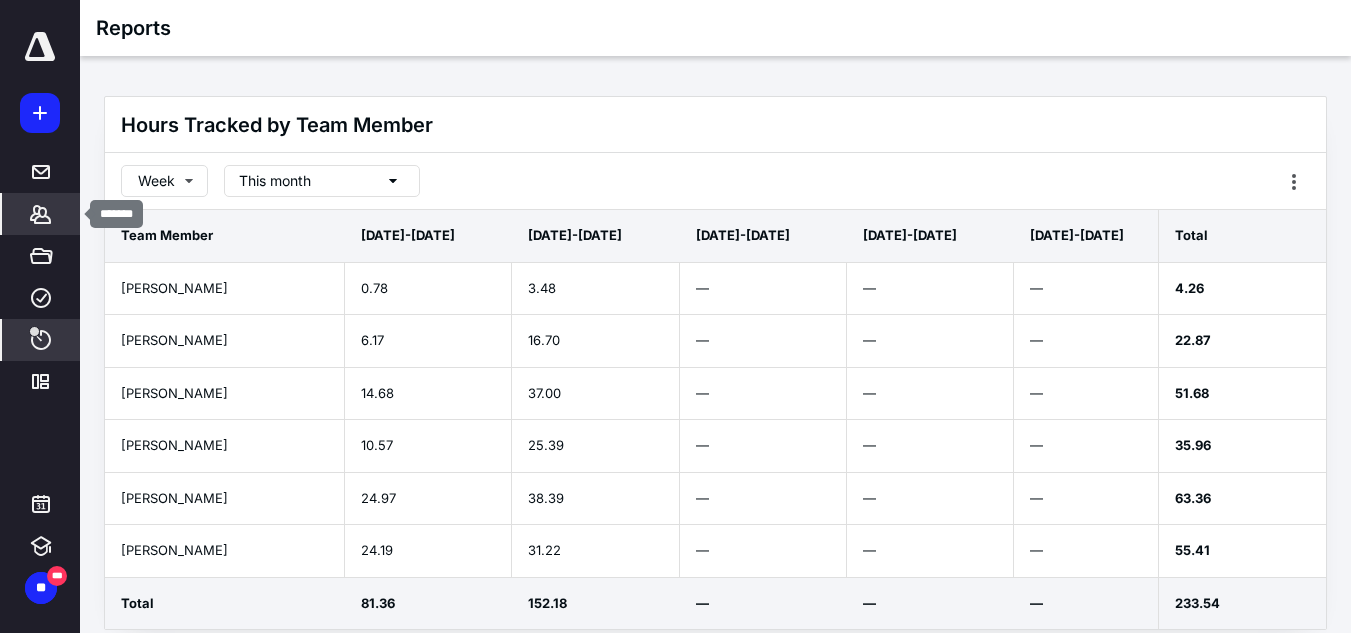 click 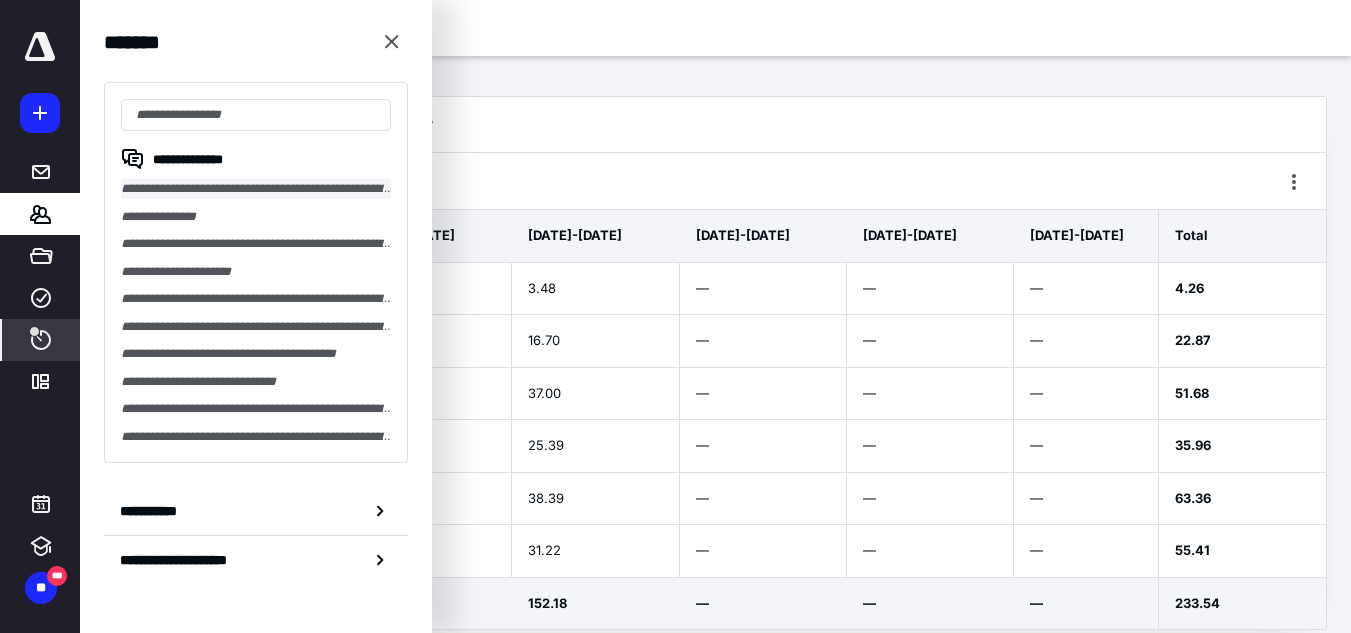 click on "**********" at bounding box center (256, 189) 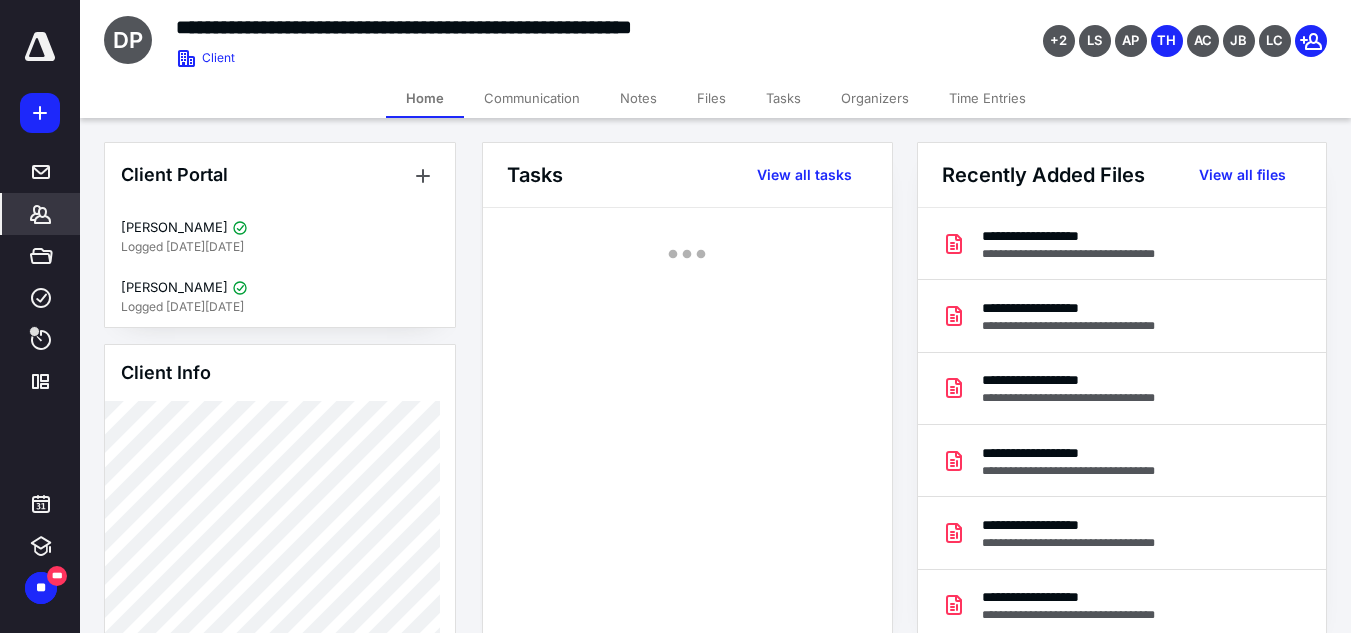 click on "Time Entries" at bounding box center [987, 98] 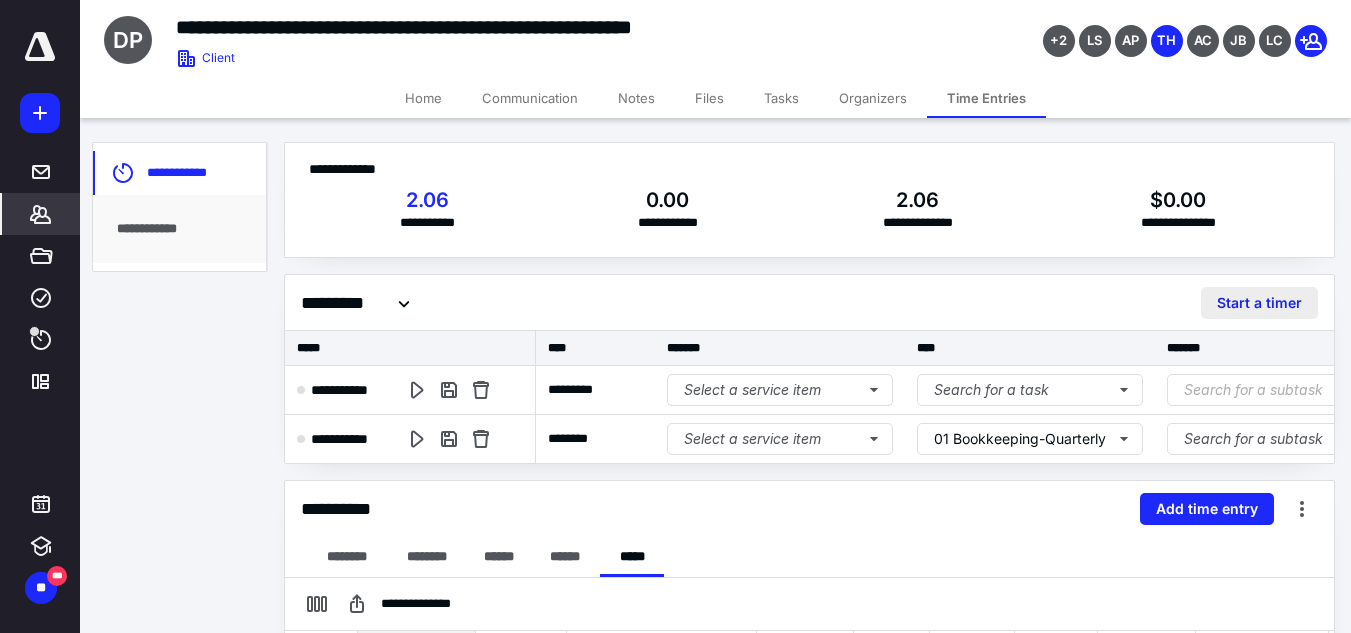 click on "Start a timer" at bounding box center [1259, 303] 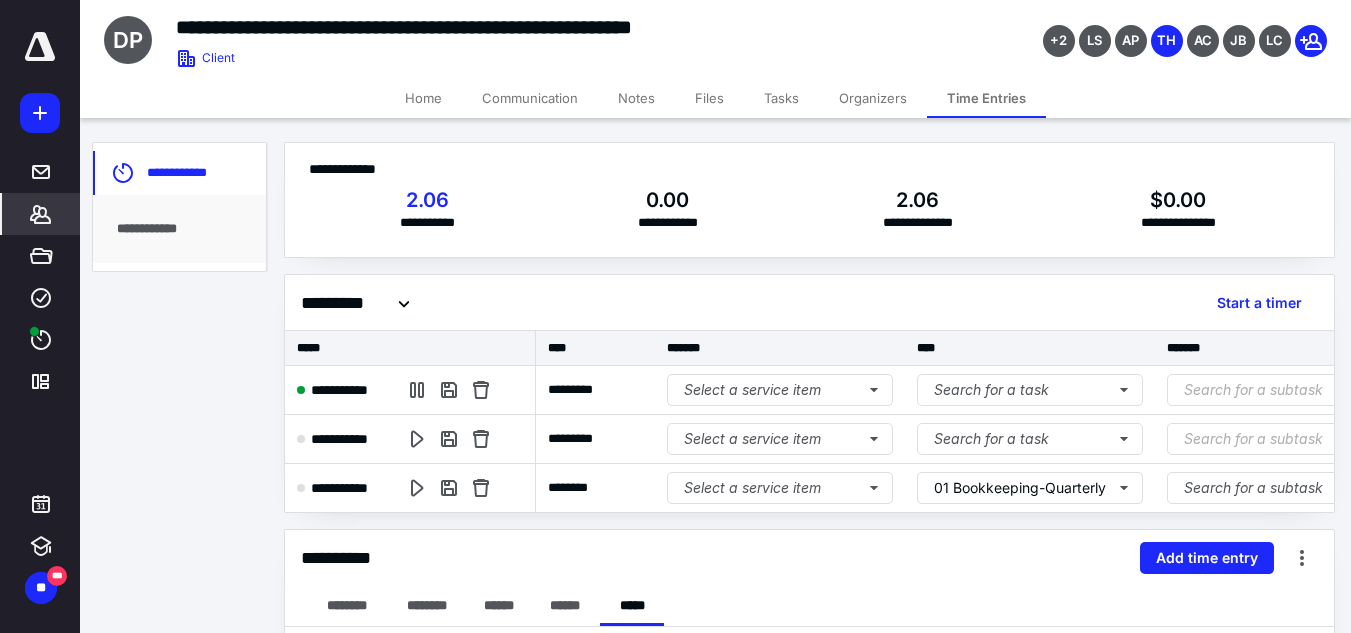 scroll, scrollTop: 0, scrollLeft: 471, axis: horizontal 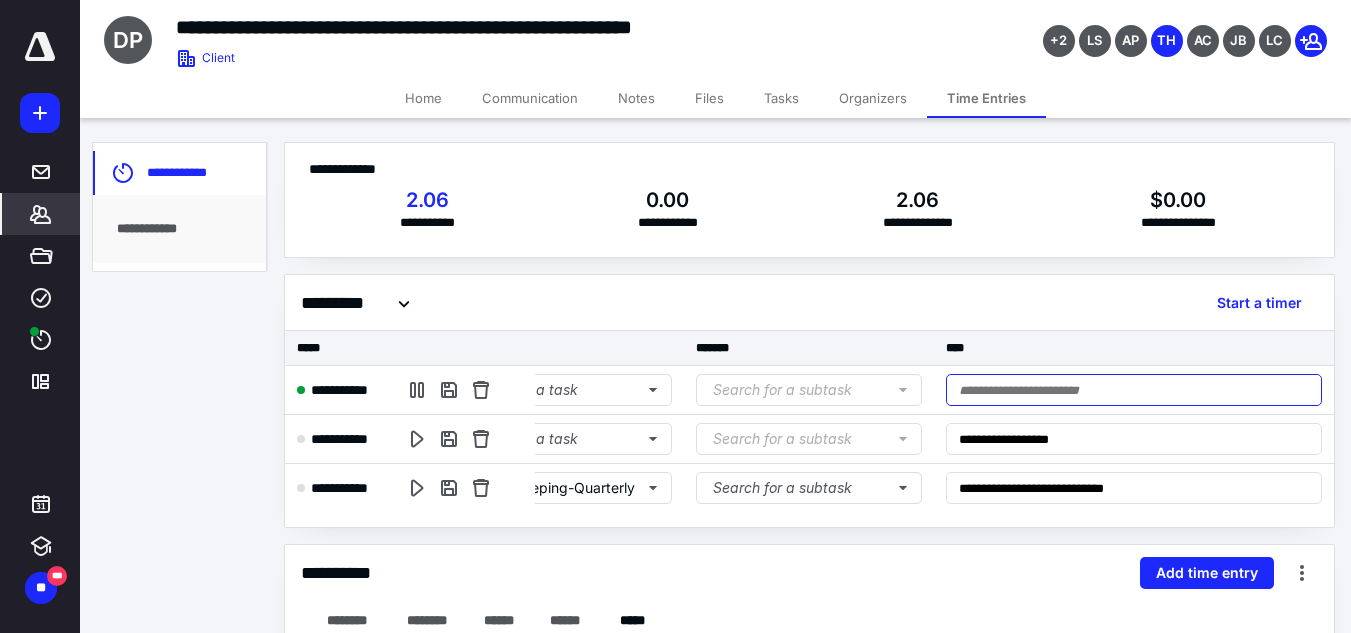 click at bounding box center [1134, 390] 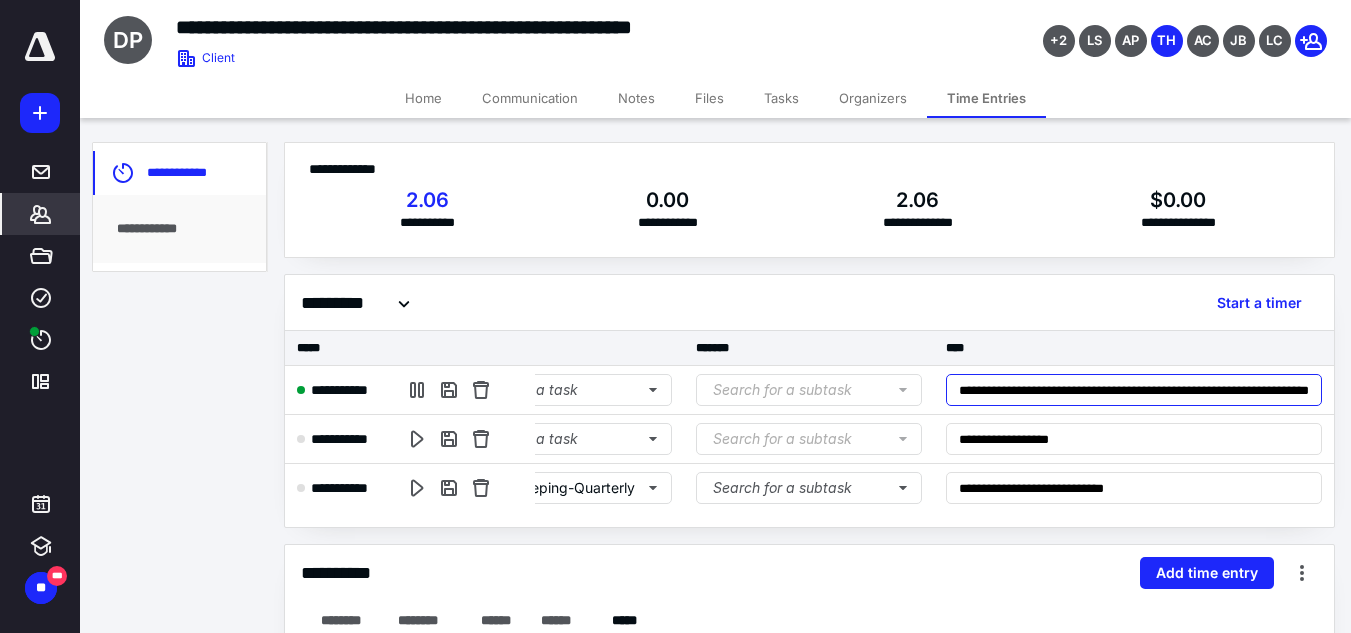 scroll, scrollTop: 0, scrollLeft: 102, axis: horizontal 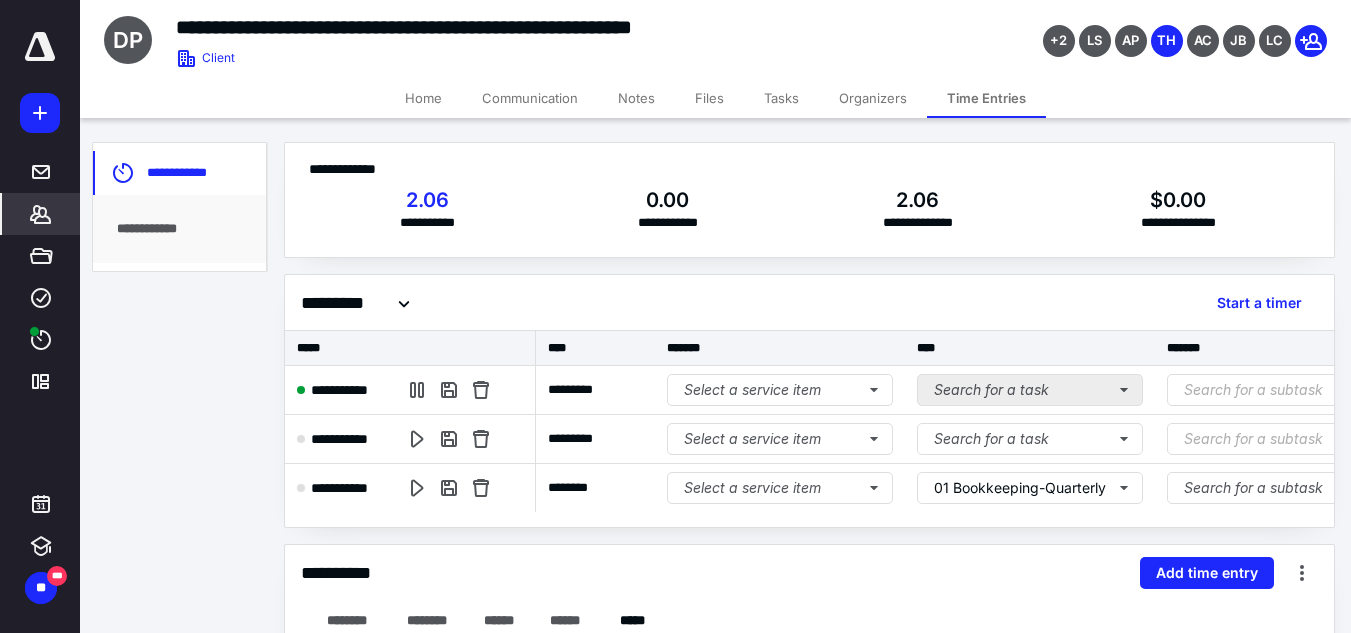 type on "**********" 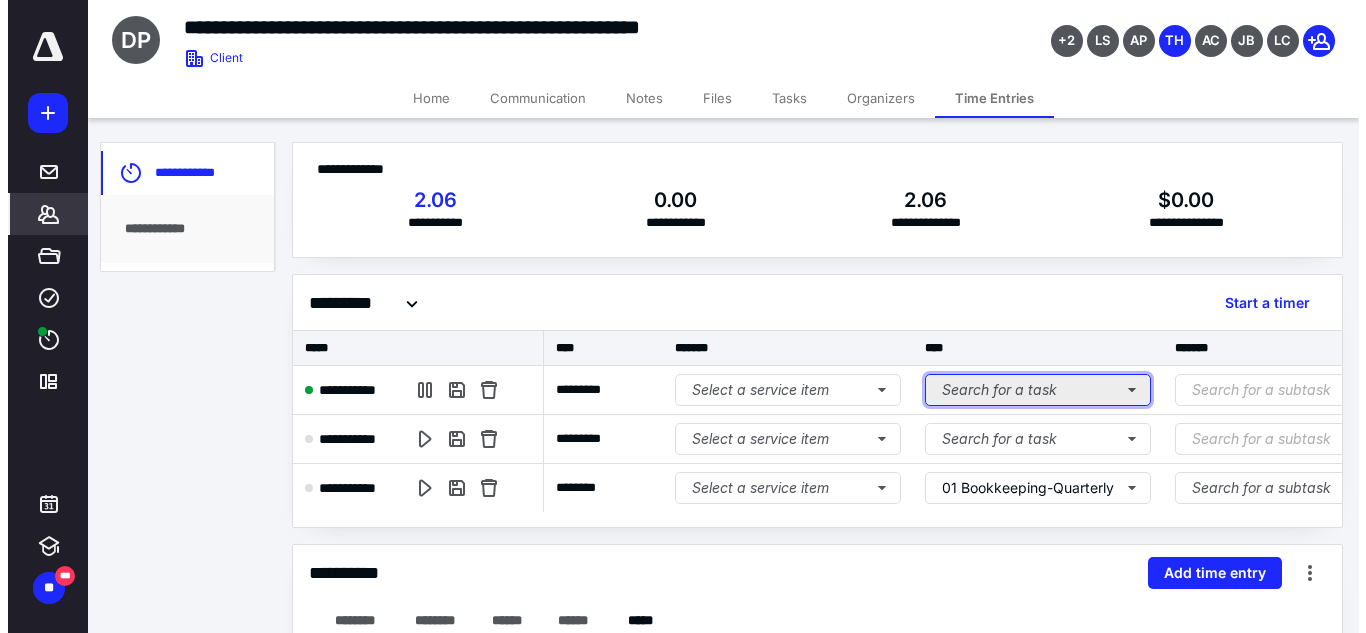 scroll, scrollTop: 0, scrollLeft: 0, axis: both 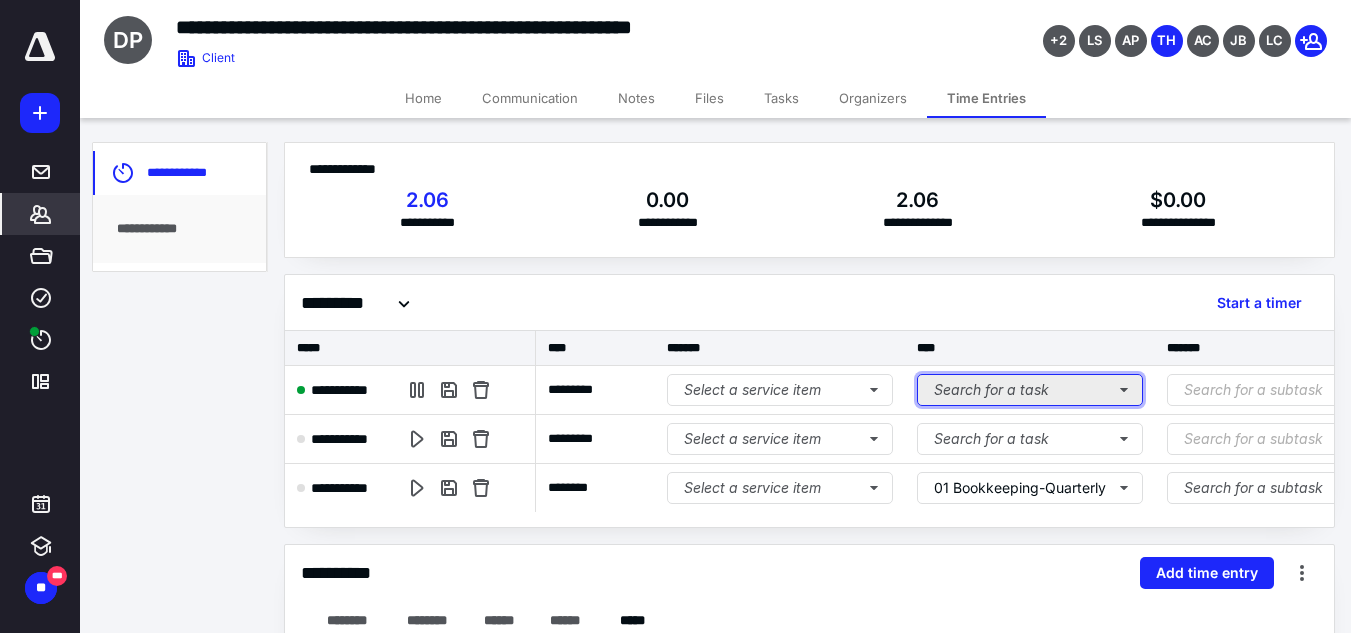 click on "Search for a task" at bounding box center [1030, 390] 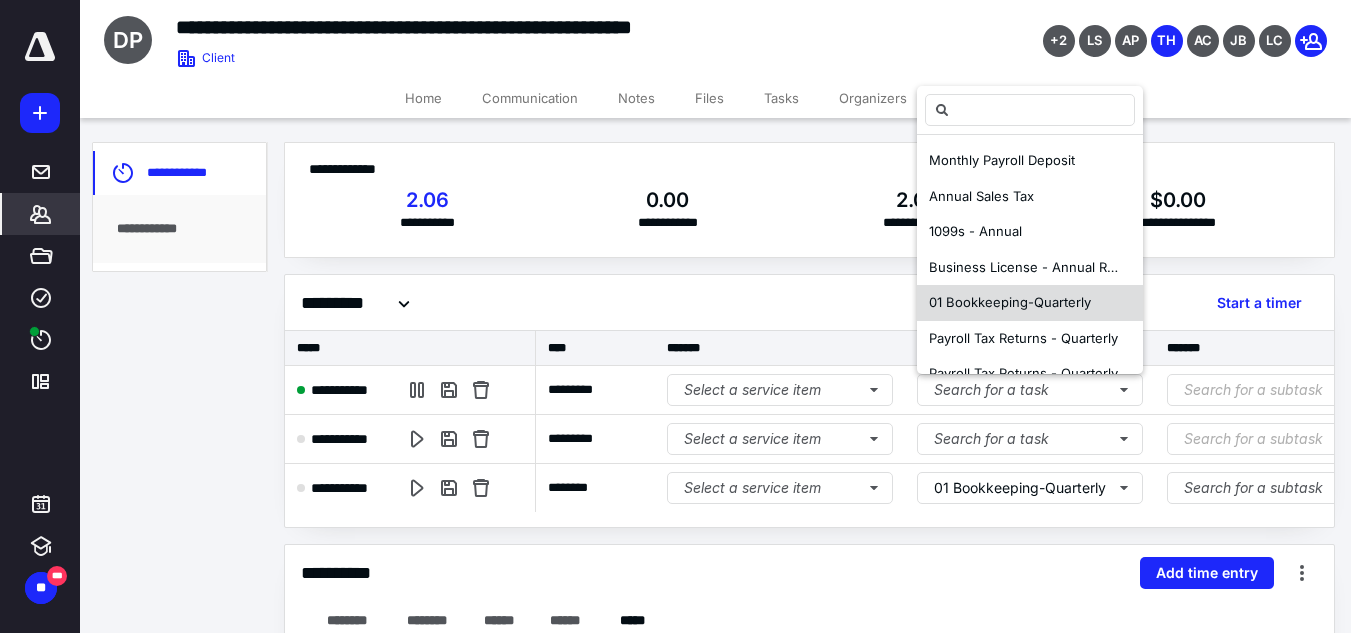 click on "01 Bookkeeping-Quarterly" at bounding box center [1010, 302] 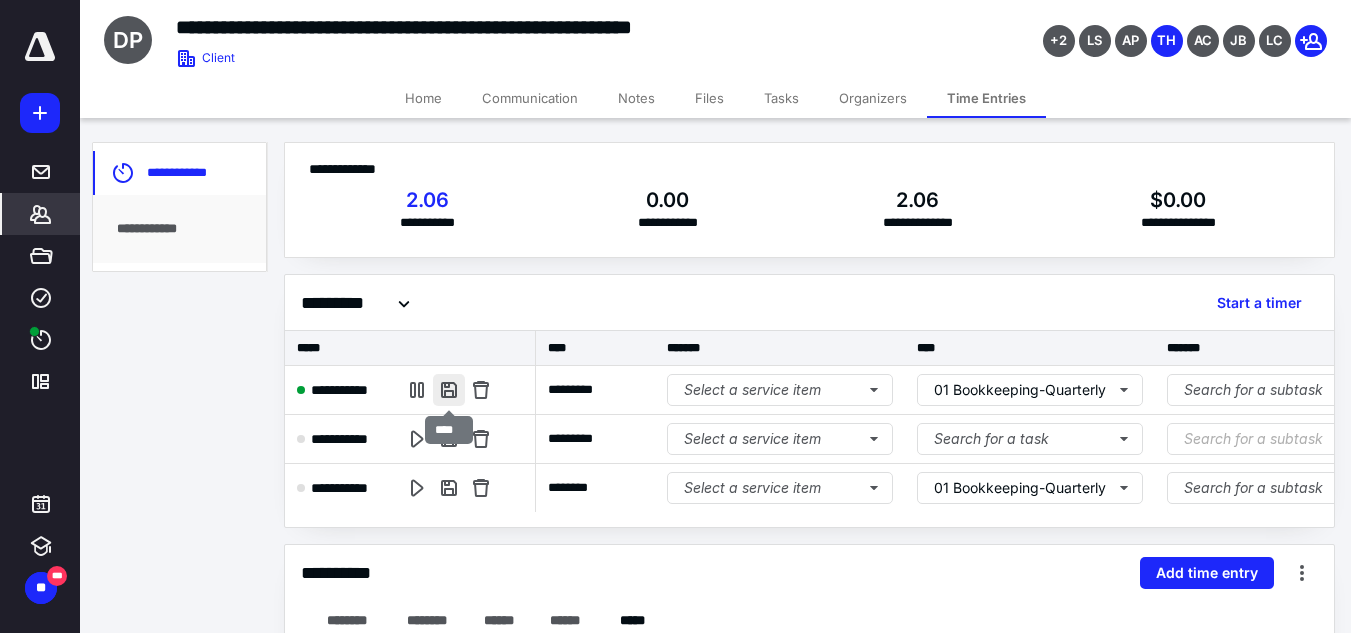 click at bounding box center (449, 390) 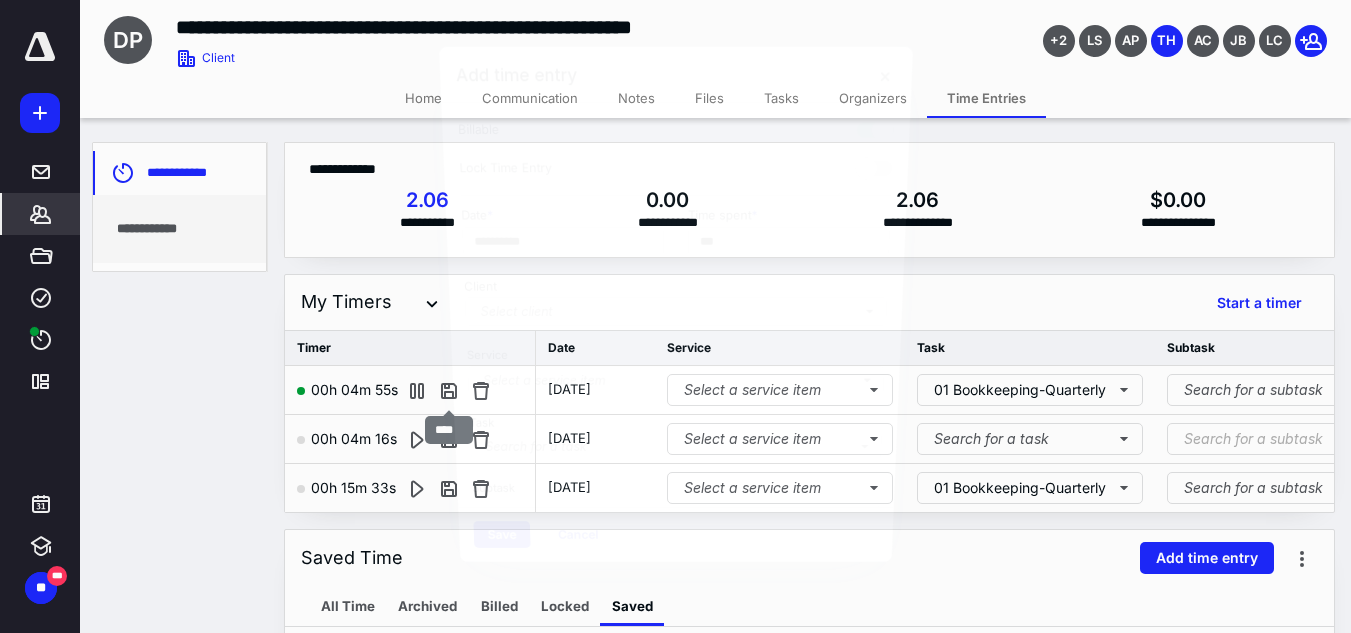 type on "**" 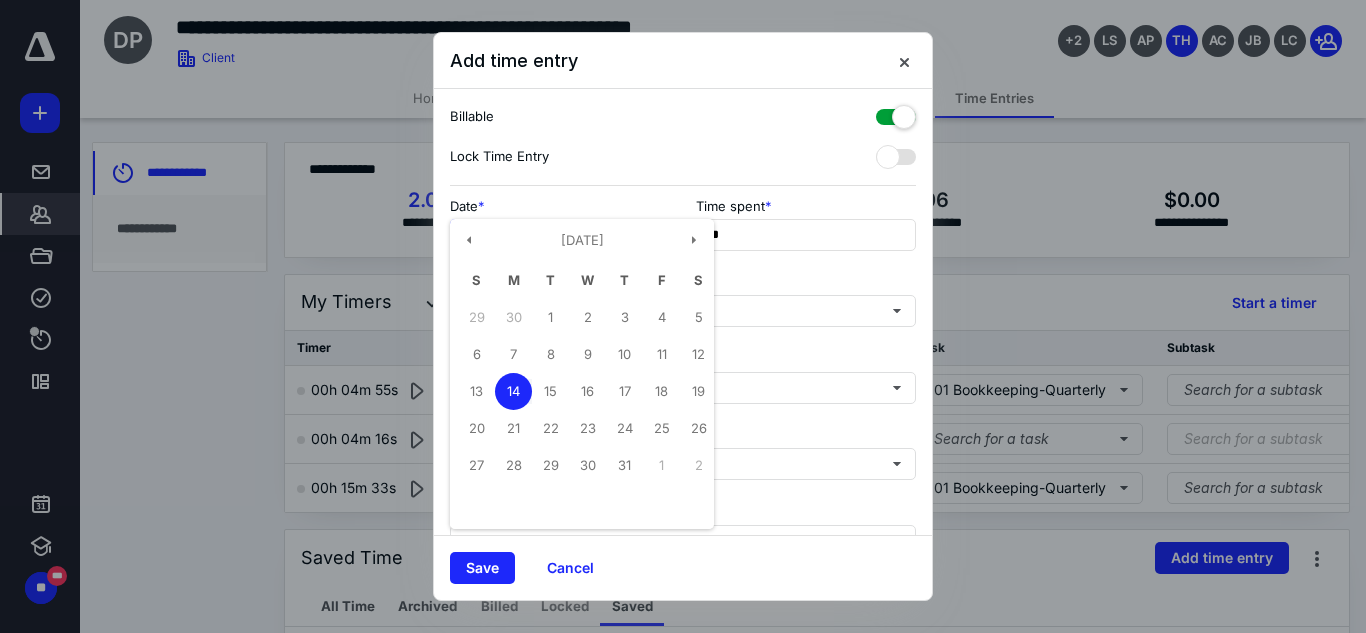 click on "**********" at bounding box center [560, 235] 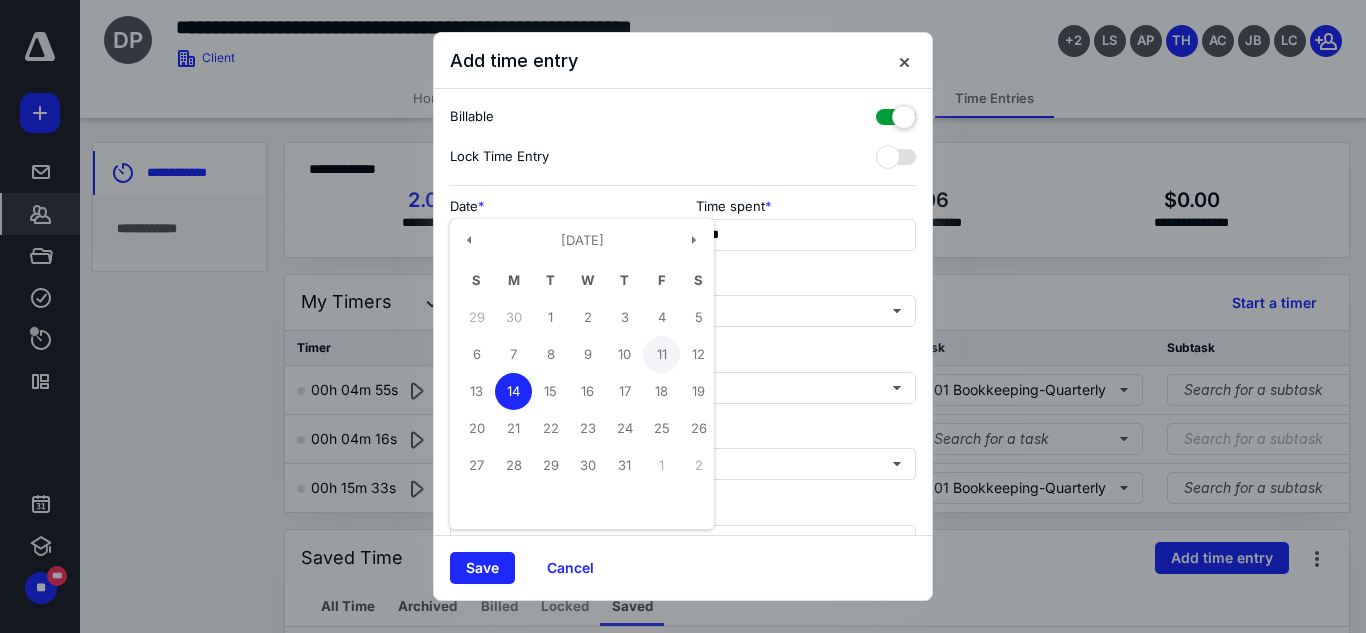 click on "11" at bounding box center (661, 354) 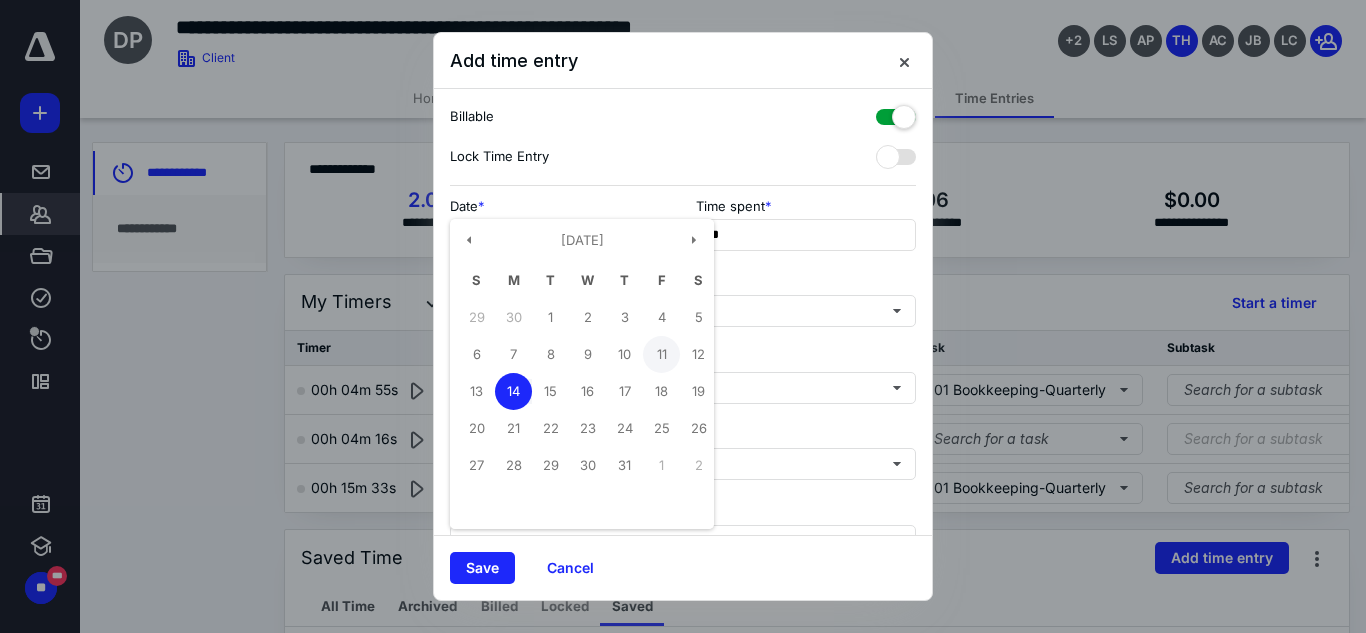 type on "**********" 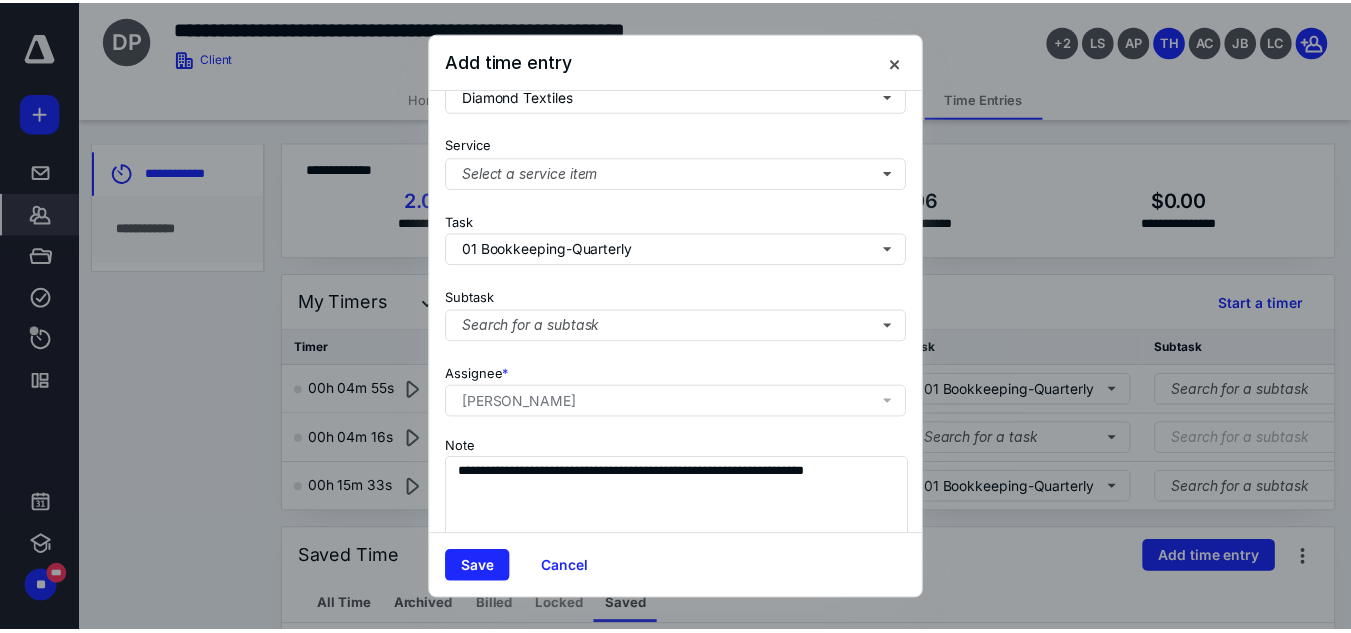 scroll, scrollTop: 269, scrollLeft: 0, axis: vertical 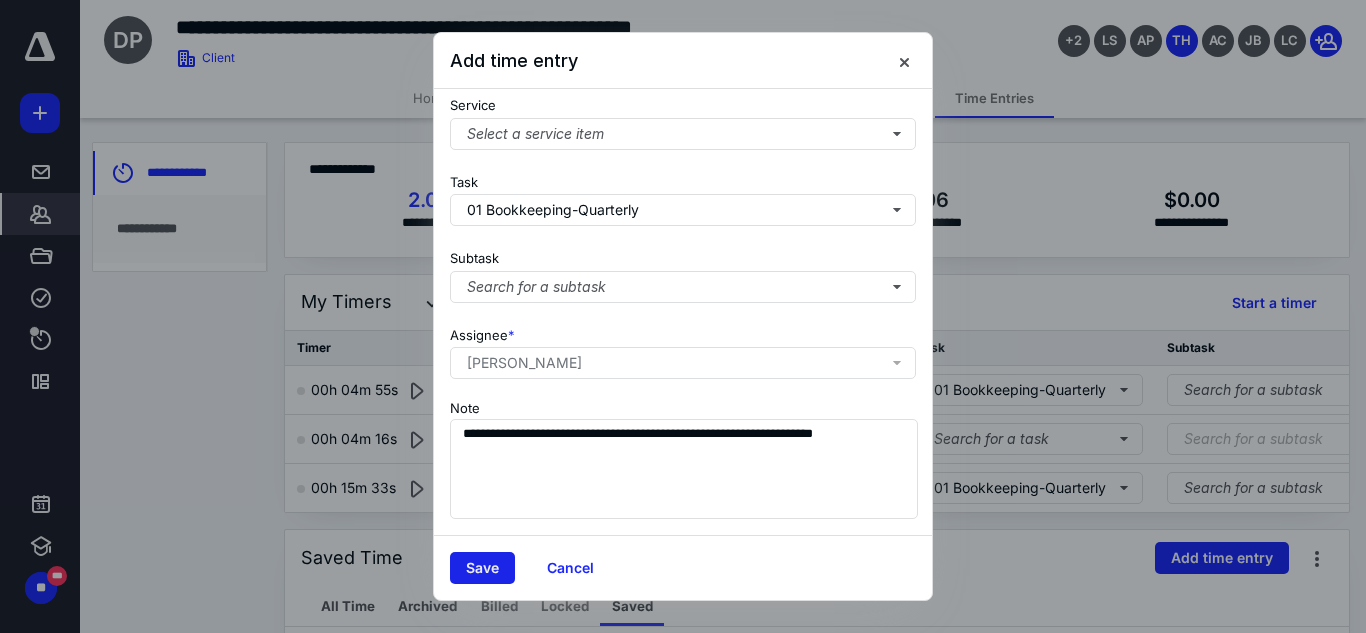 click on "Save" at bounding box center [482, 568] 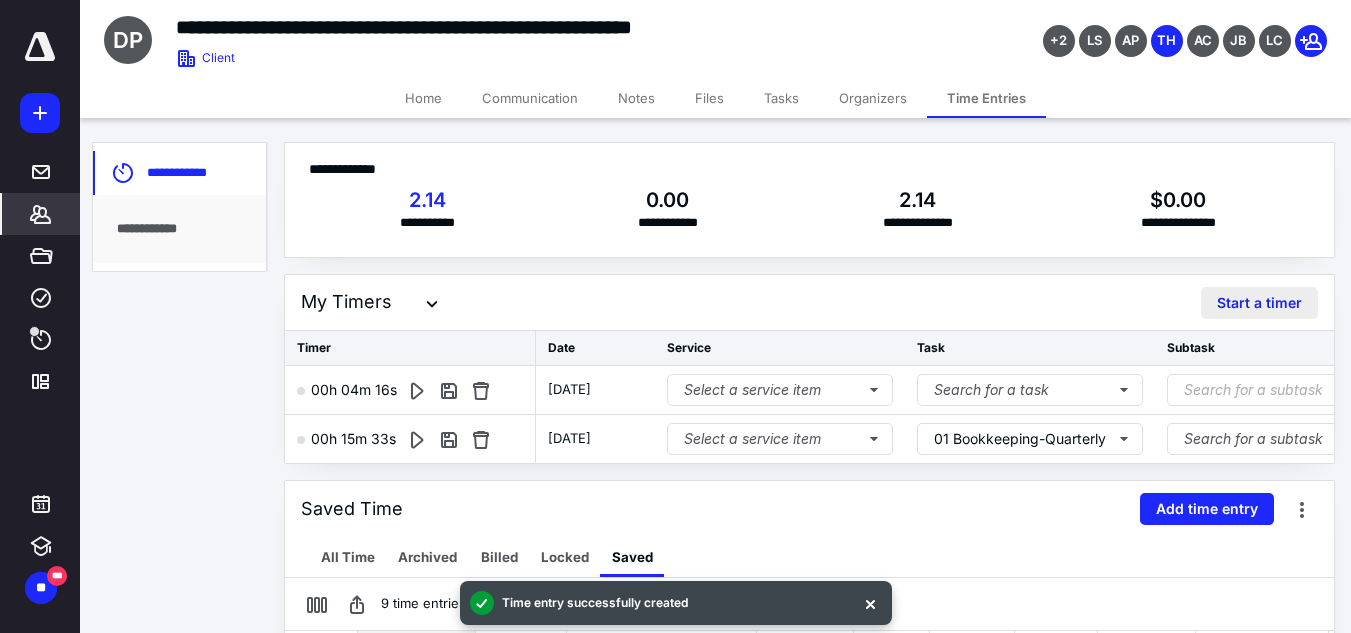 click on "Start a timer" at bounding box center (1259, 303) 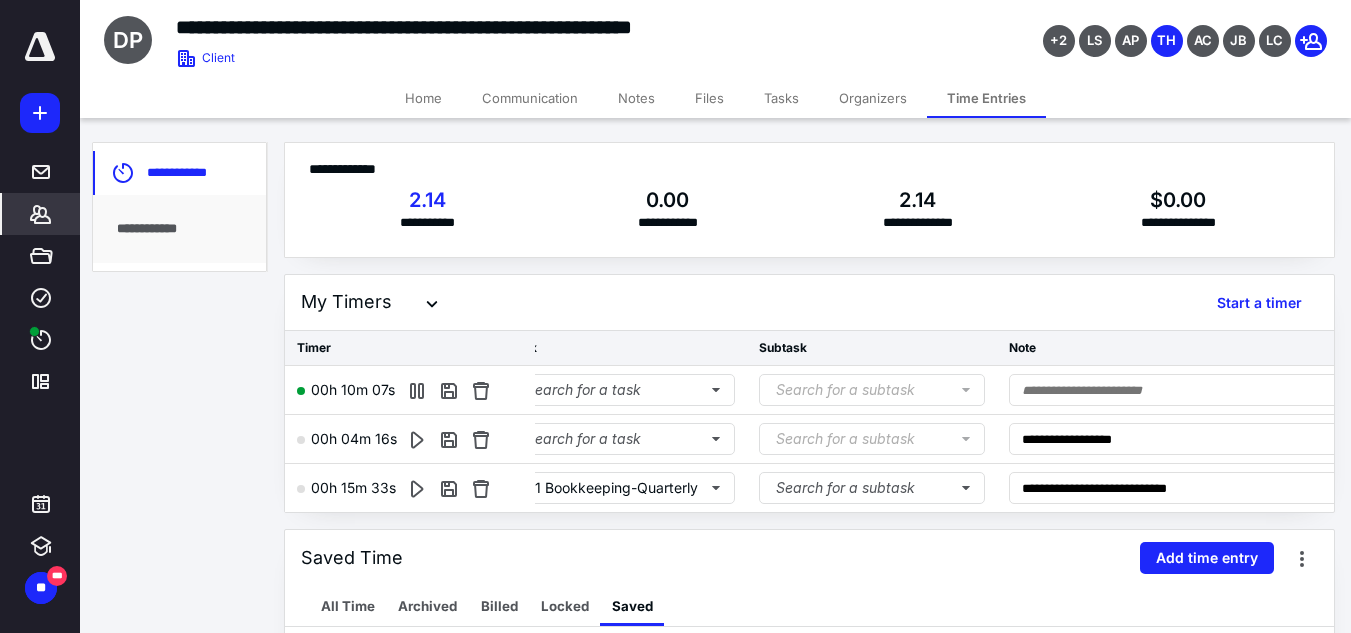 scroll, scrollTop: 0, scrollLeft: 410, axis: horizontal 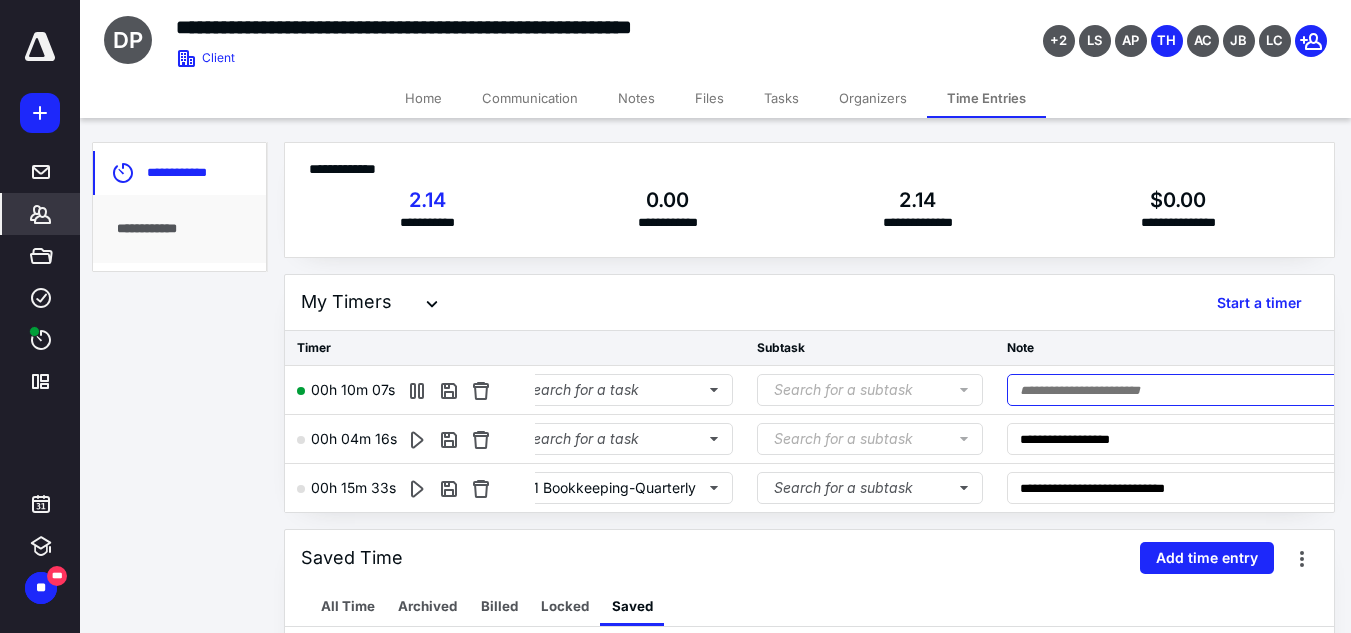 click at bounding box center (1195, 390) 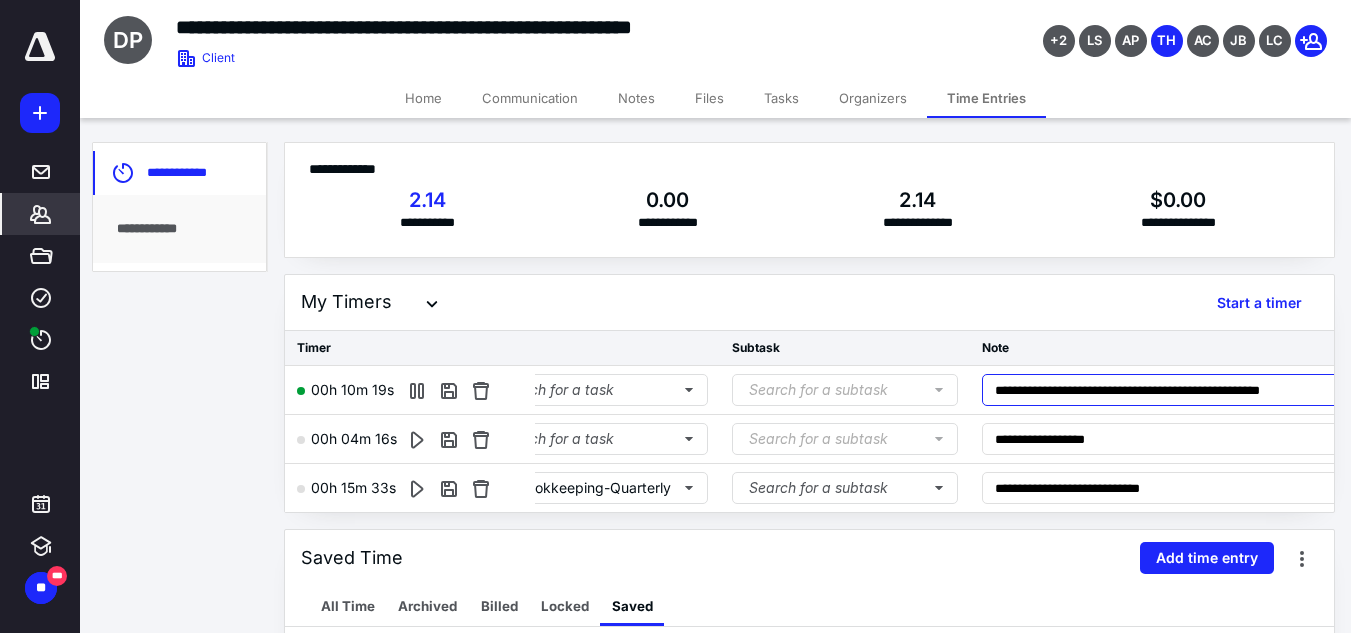 scroll, scrollTop: 0, scrollLeft: 443, axis: horizontal 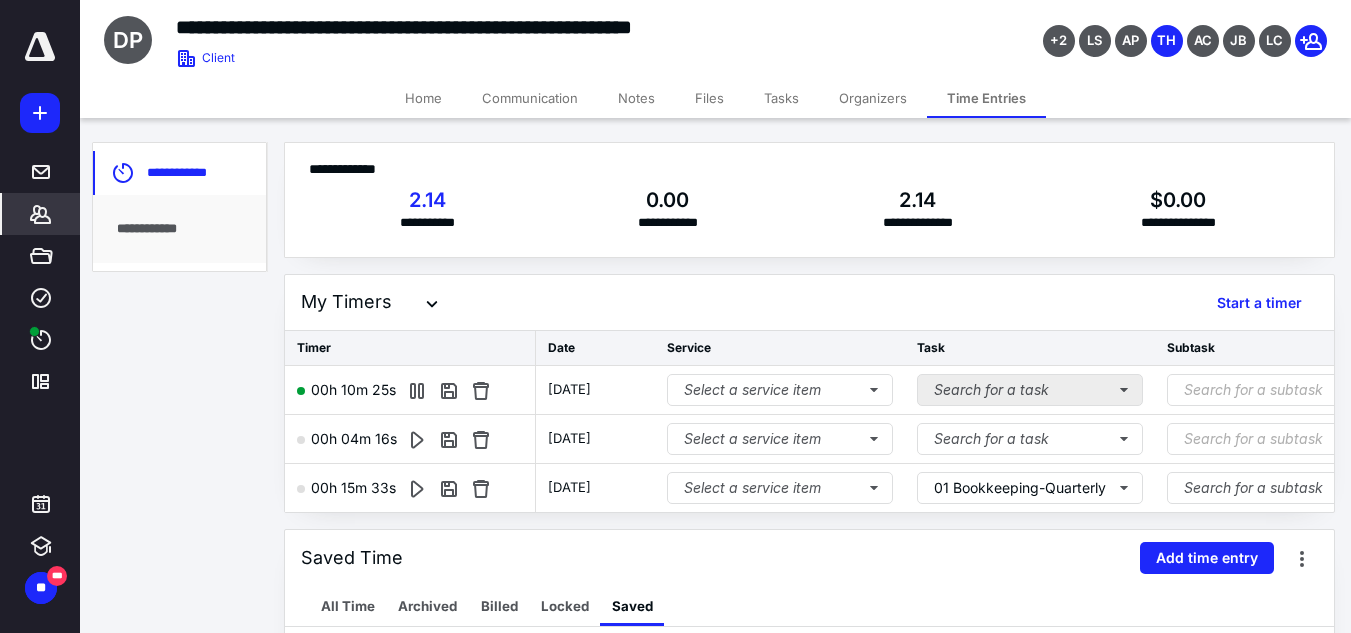 type on "**********" 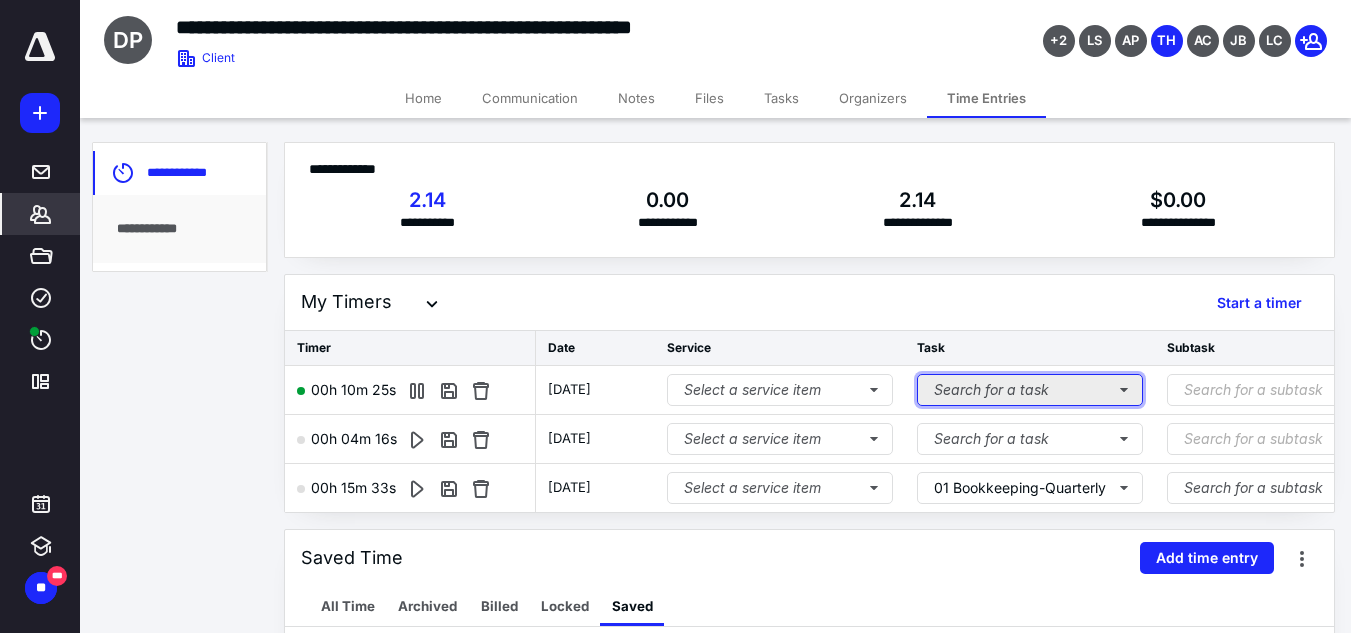 click on "Search for a task" at bounding box center [1030, 390] 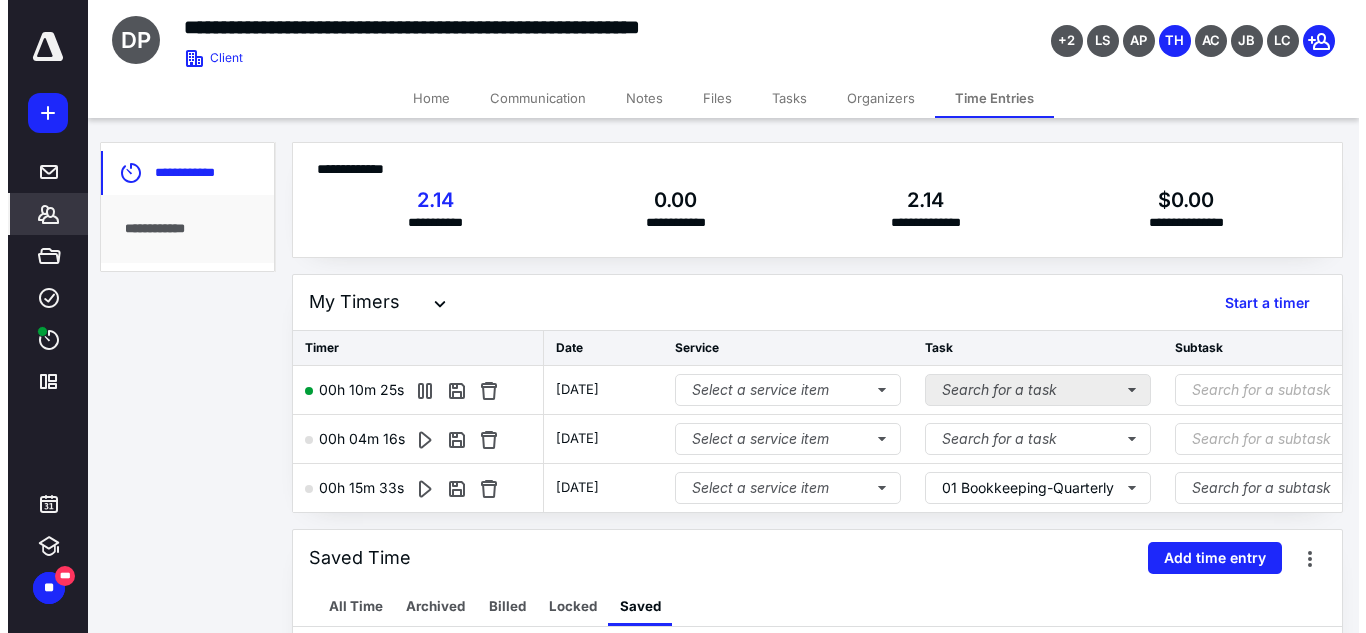scroll, scrollTop: 0, scrollLeft: 0, axis: both 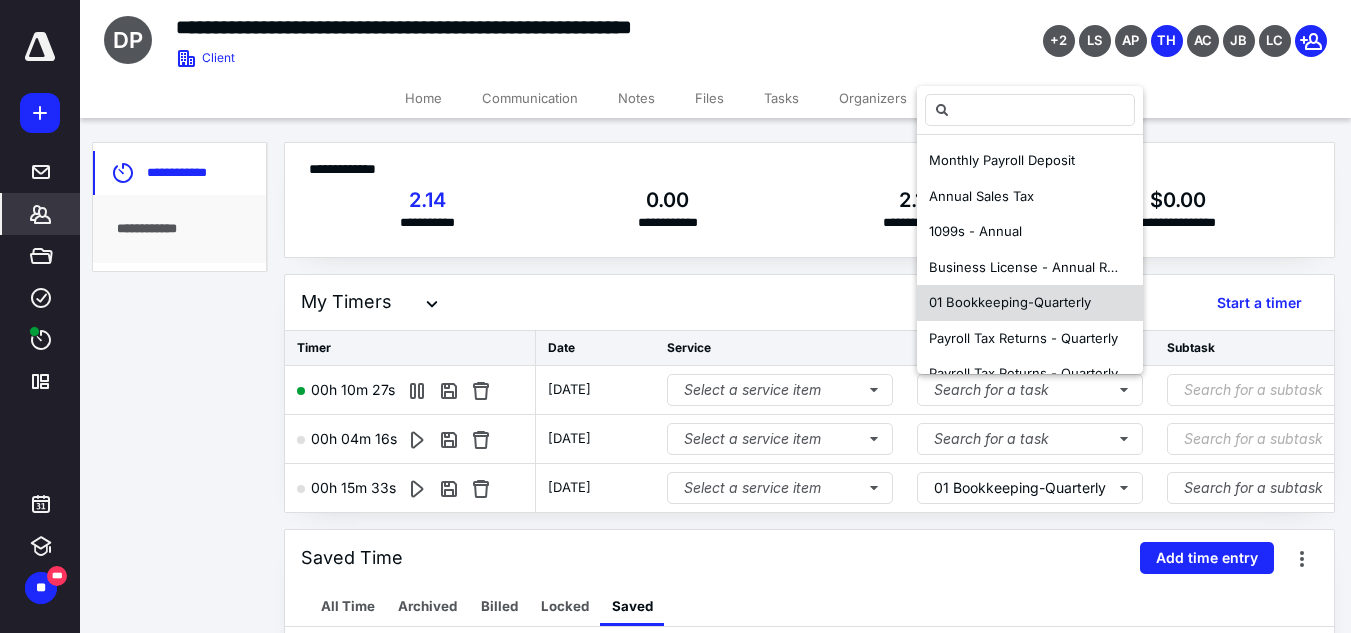 click on "01 Bookkeeping-Quarterly" at bounding box center (1010, 302) 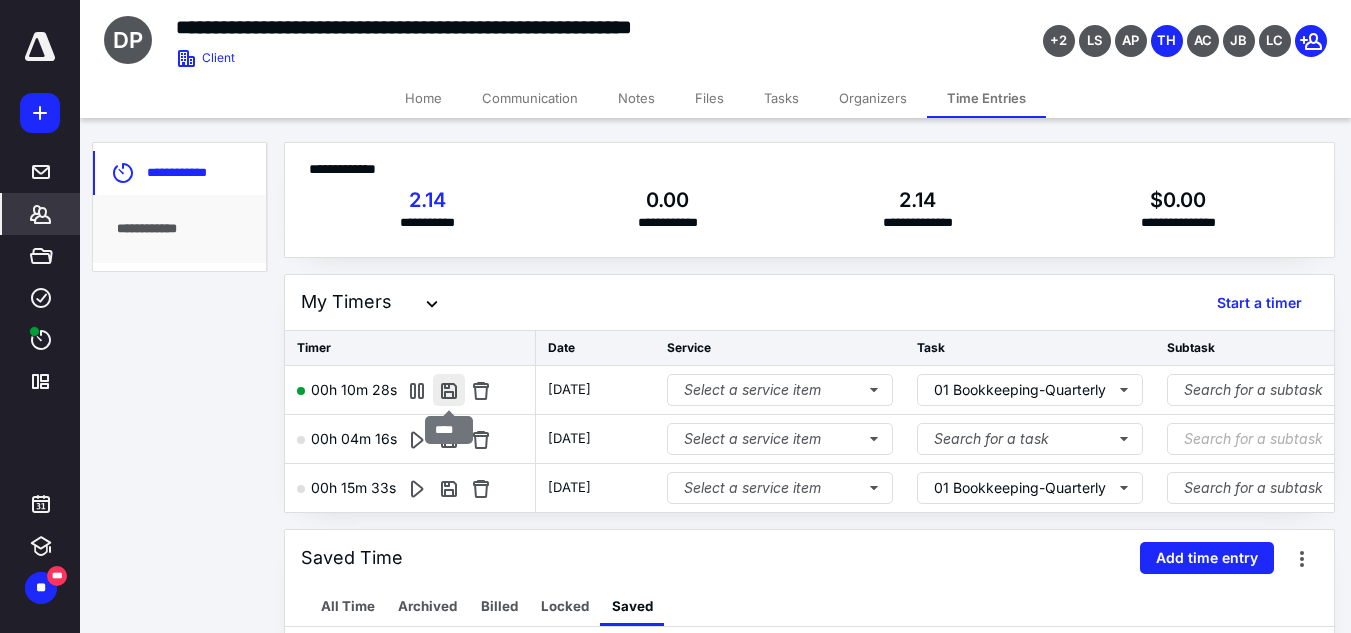 click at bounding box center [449, 390] 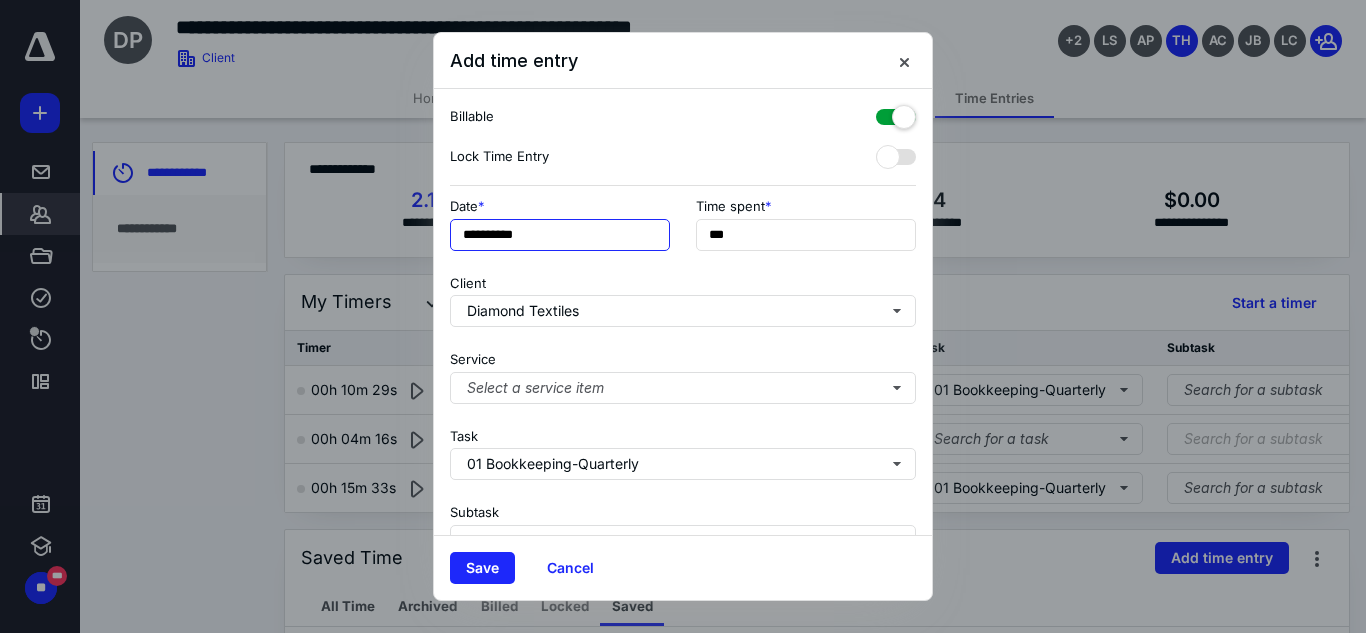 click on "**********" at bounding box center [560, 235] 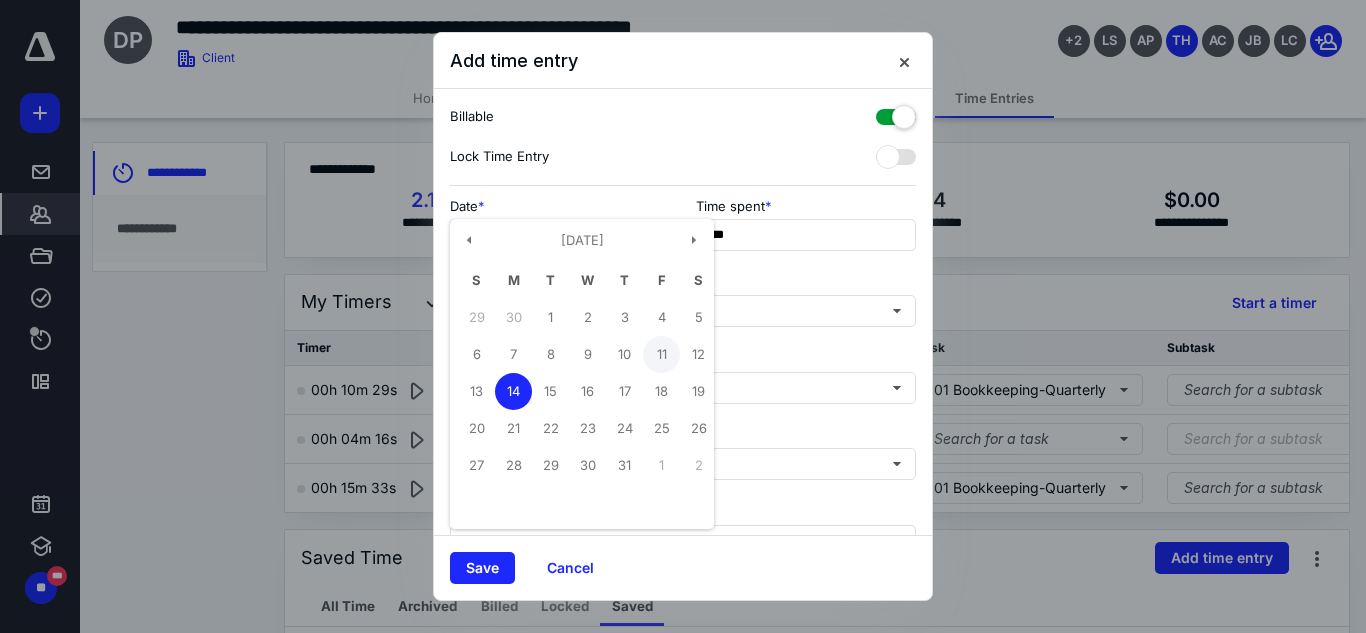 click on "11" at bounding box center (661, 354) 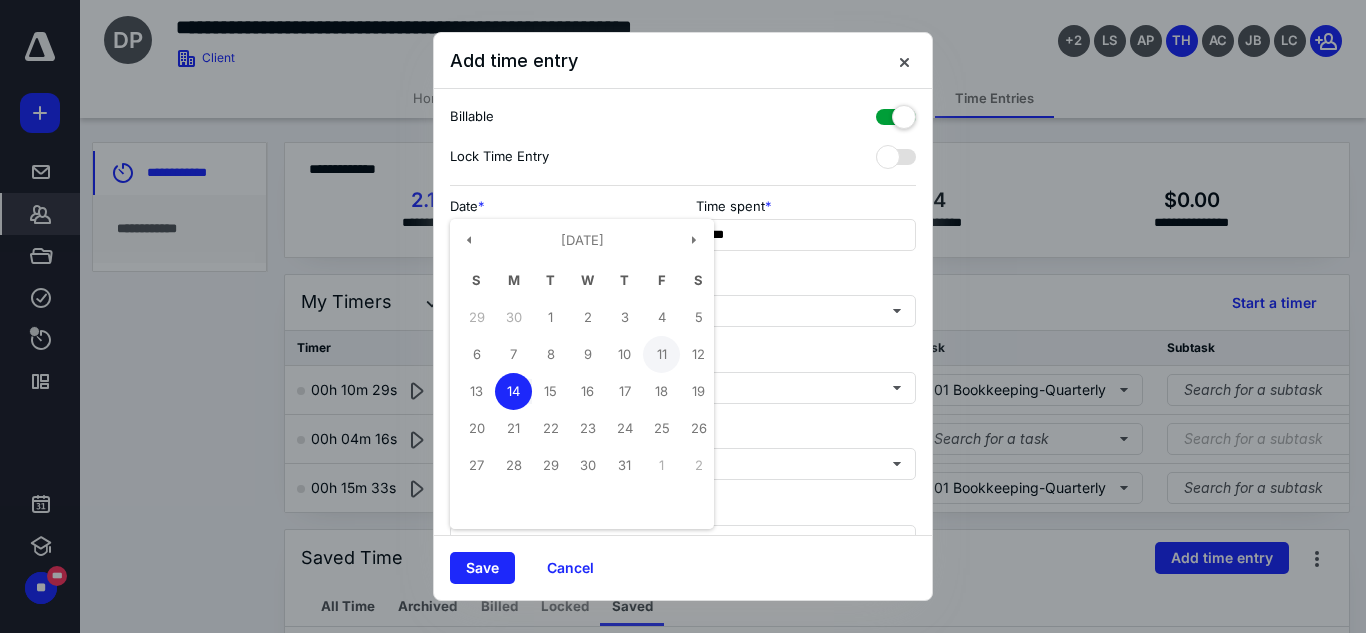 type on "**********" 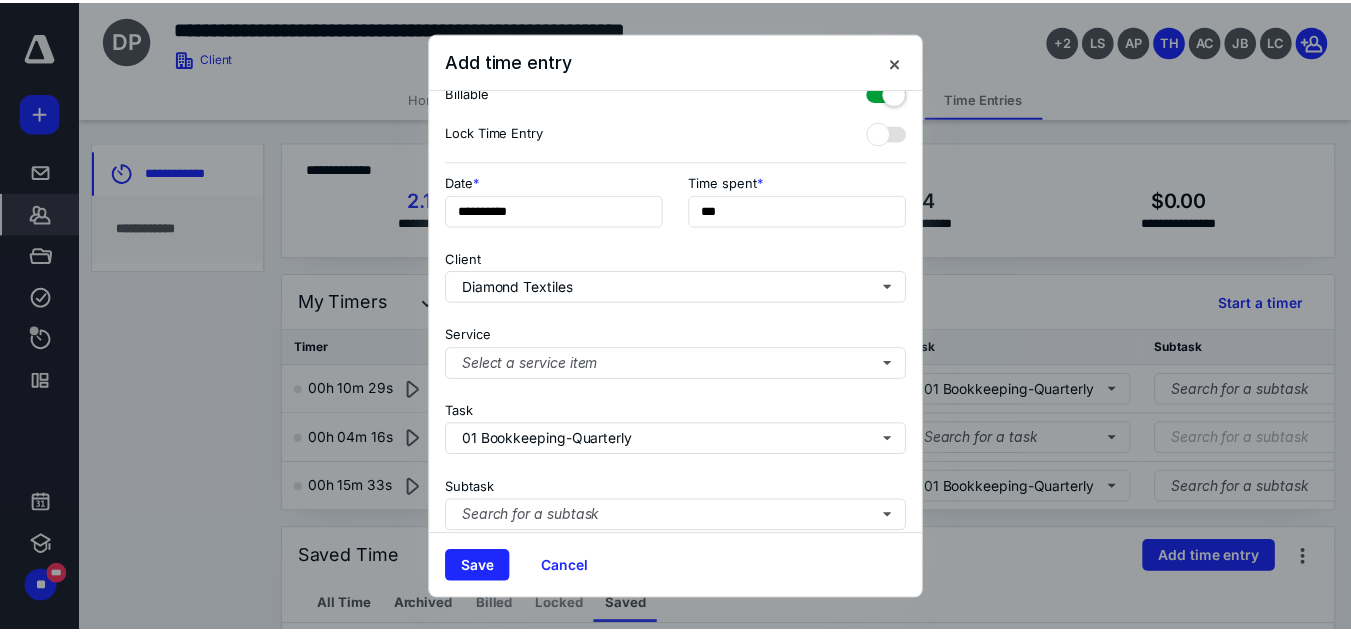scroll, scrollTop: 0, scrollLeft: 0, axis: both 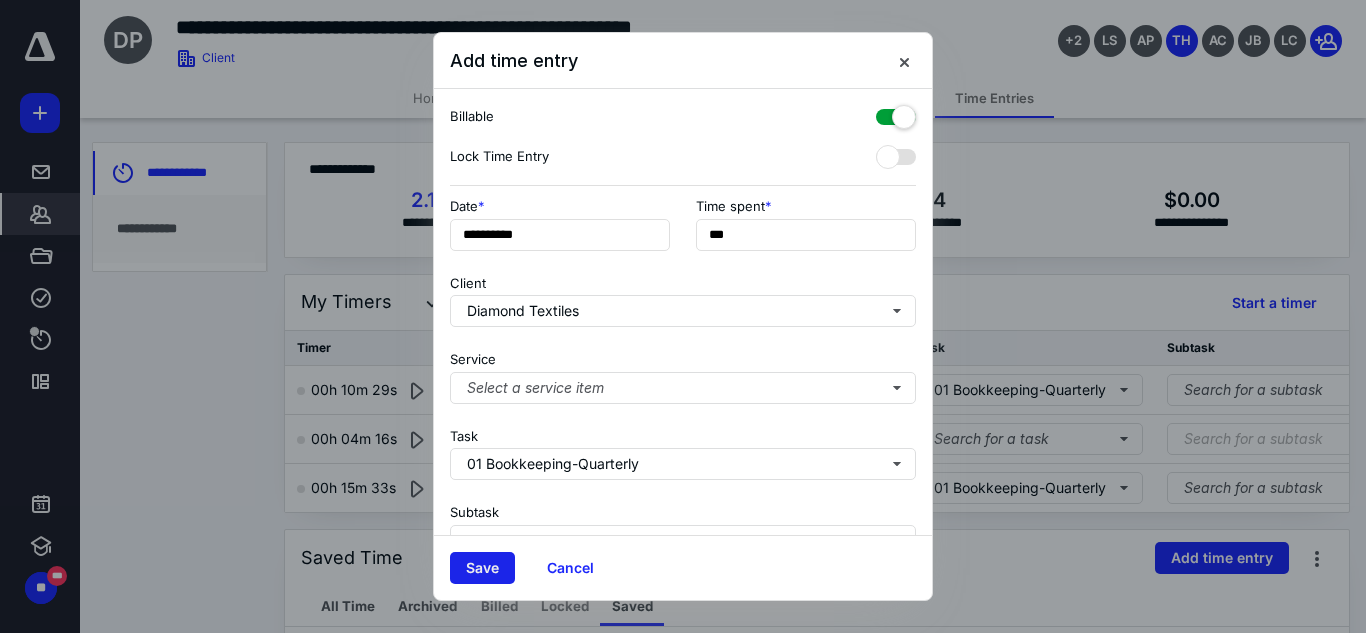 click on "Save" at bounding box center [482, 568] 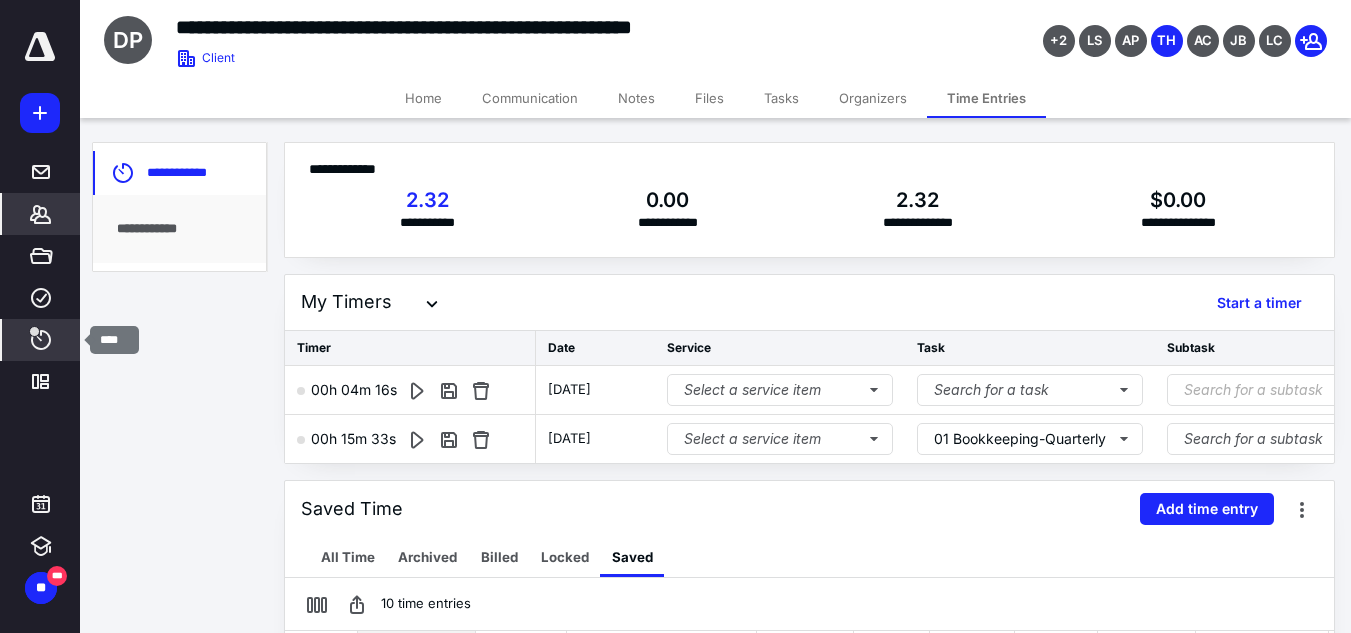click 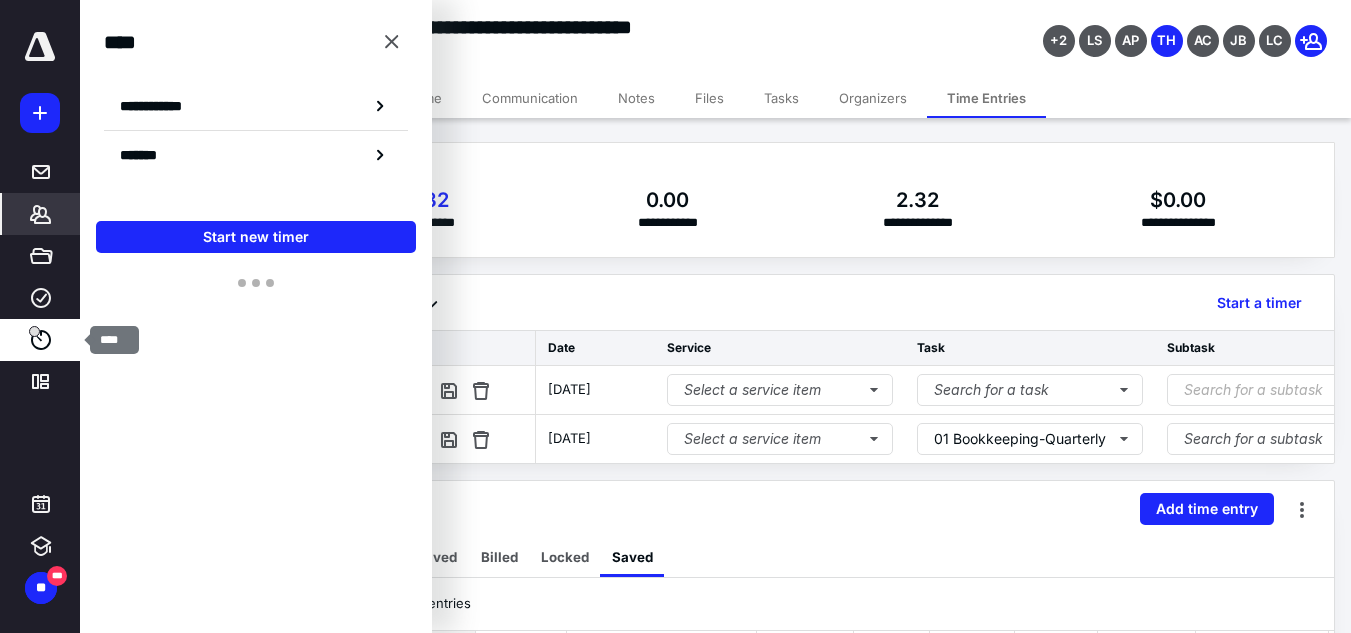 click on "*******" at bounding box center [146, 155] 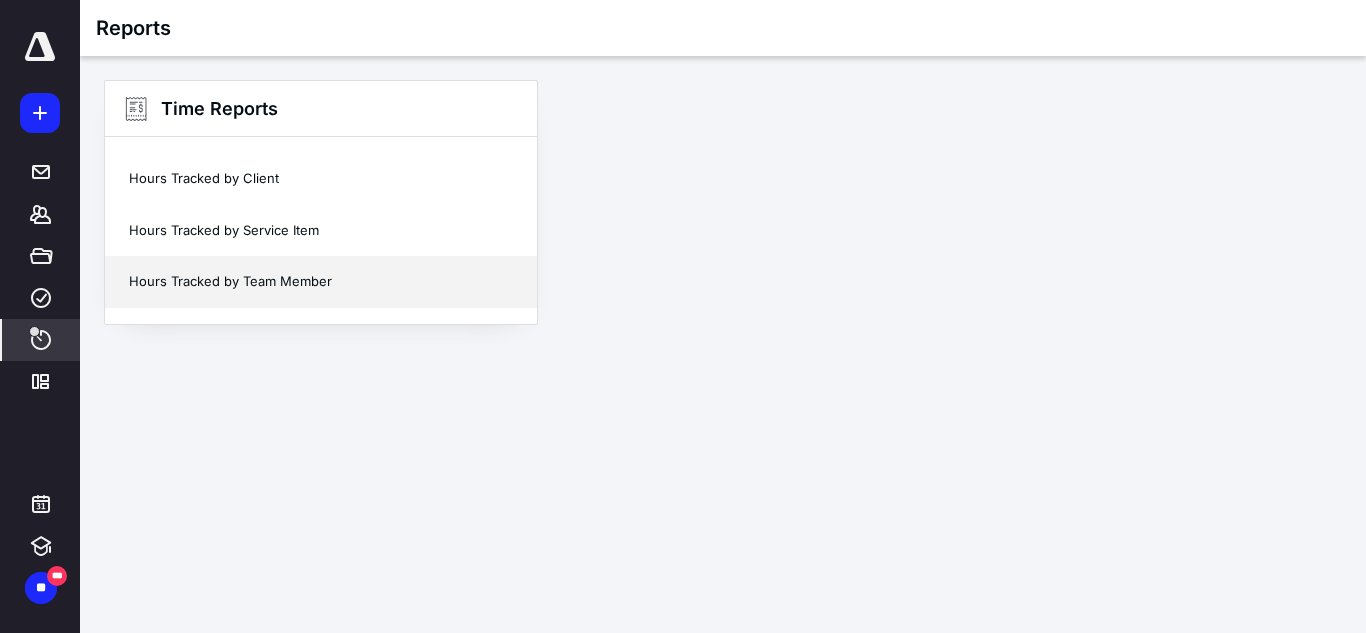 click on "Hours Tracked by Team Member" at bounding box center [321, 282] 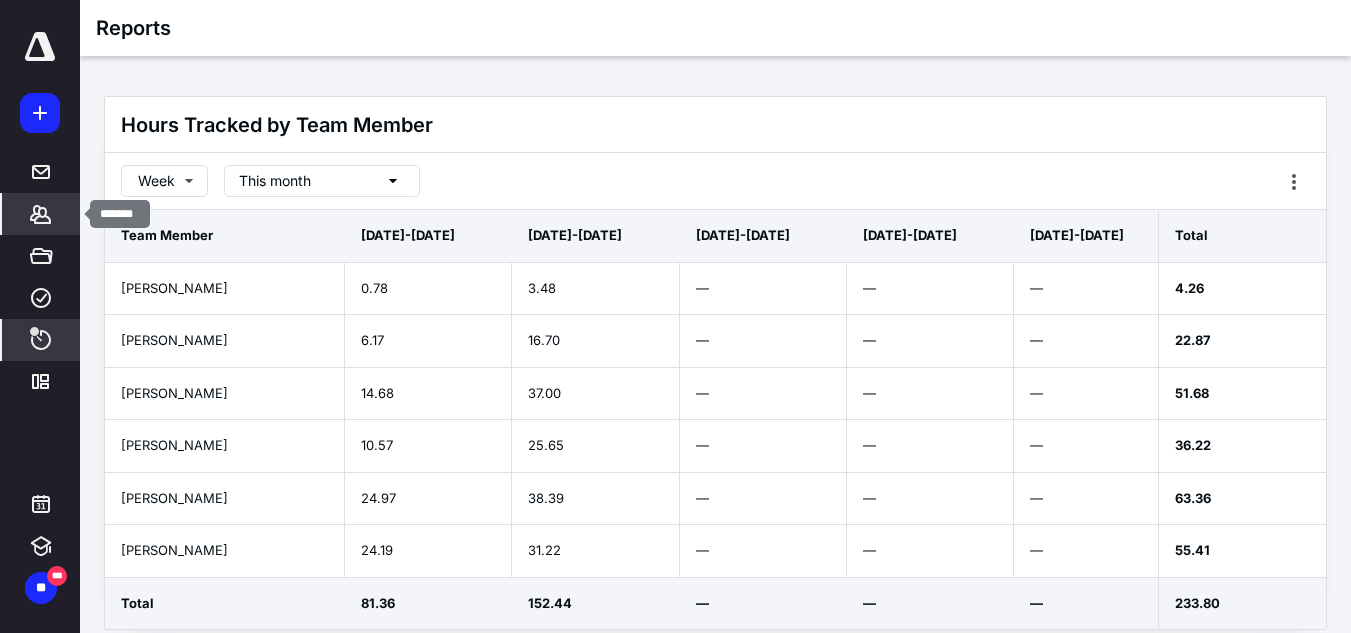 click 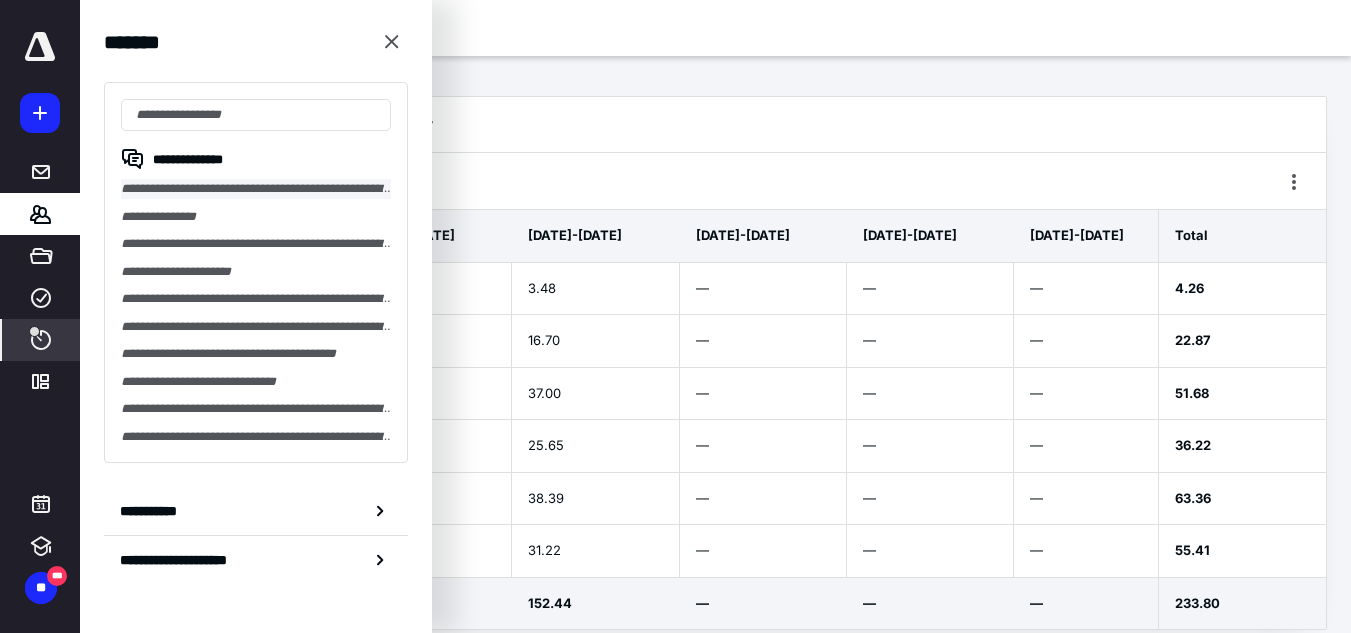 click on "**********" at bounding box center [256, 189] 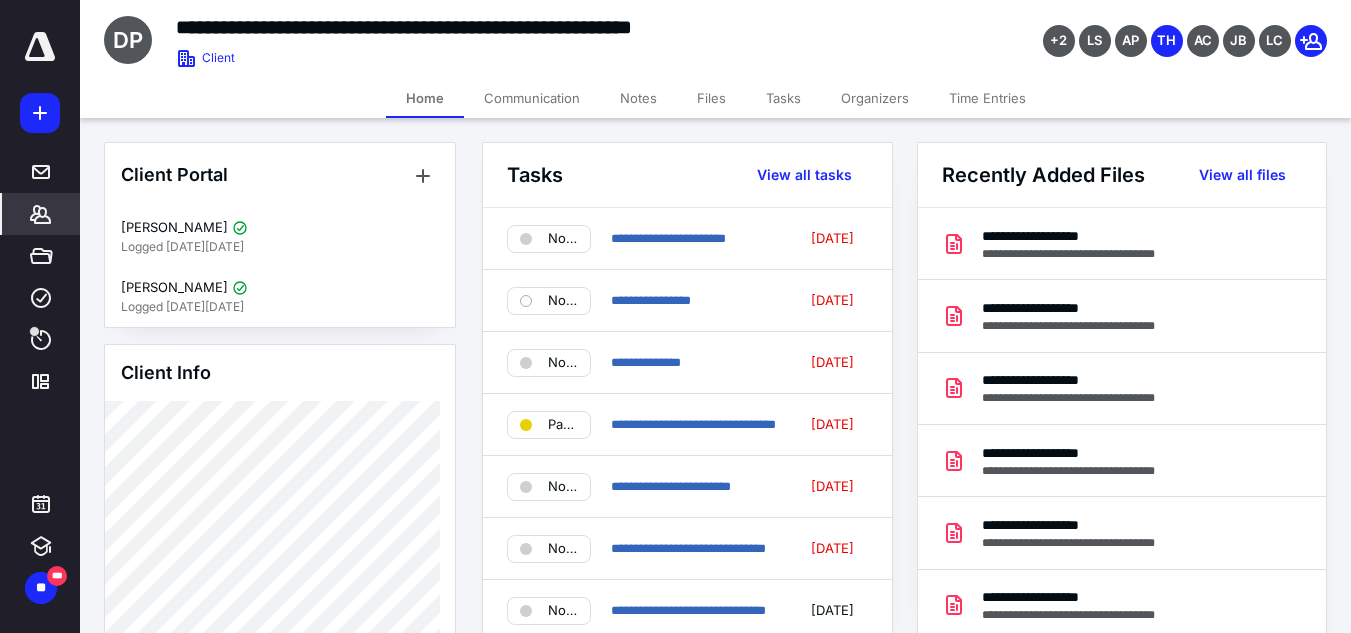 click on "Time Entries" at bounding box center [987, 98] 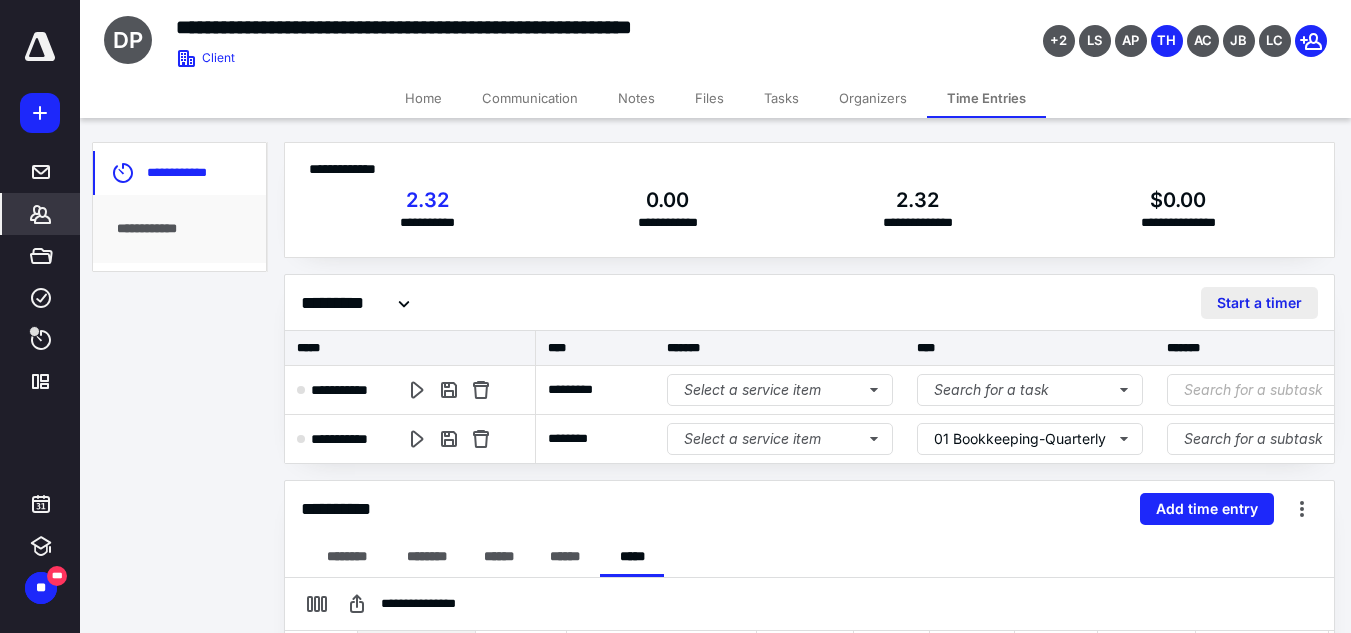click on "Start a timer" at bounding box center (1259, 303) 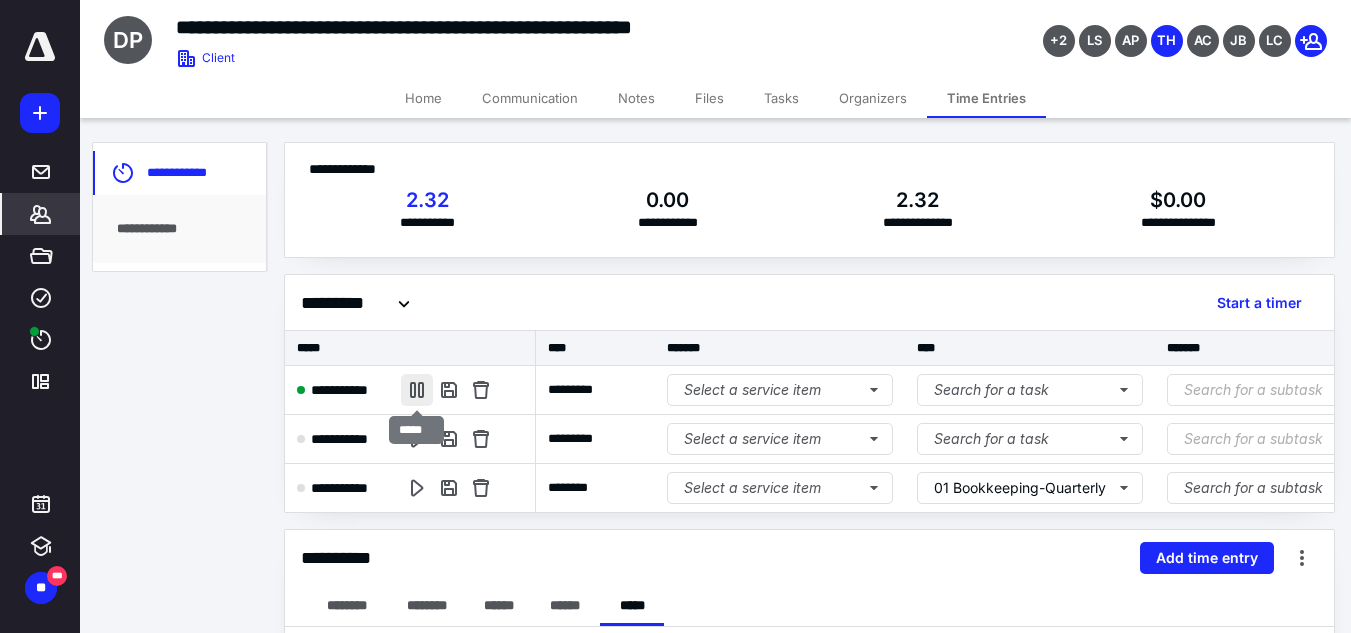 click at bounding box center (417, 390) 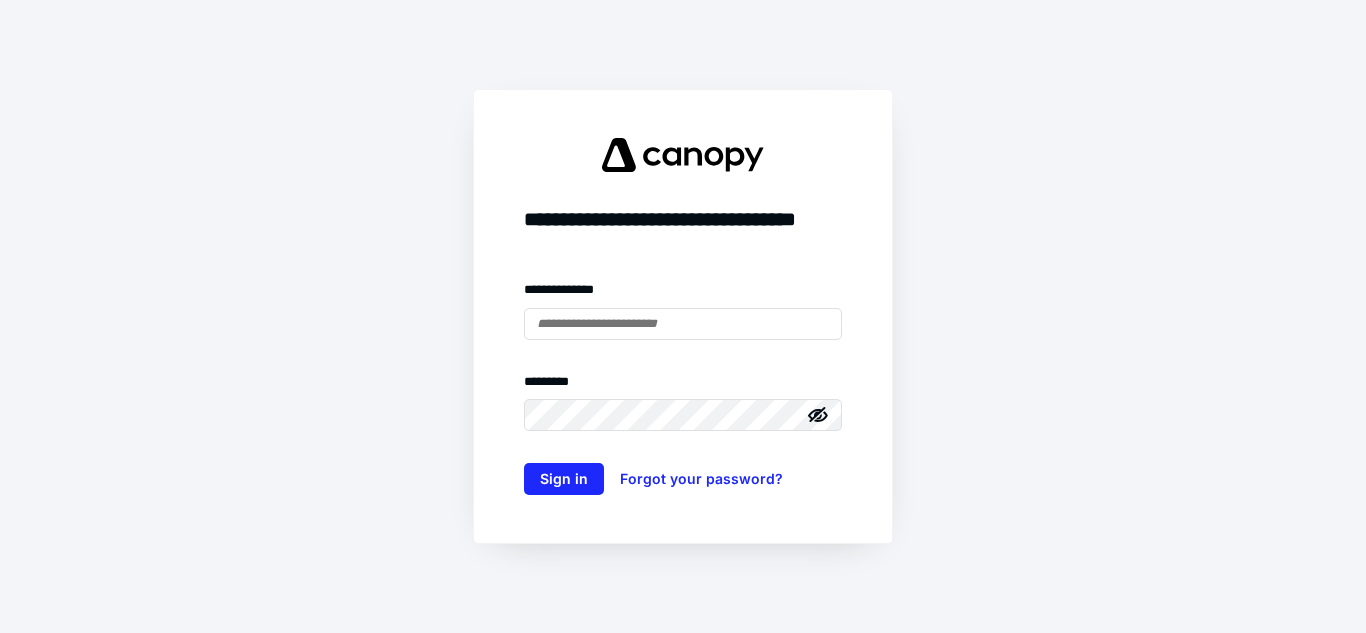 scroll, scrollTop: 0, scrollLeft: 0, axis: both 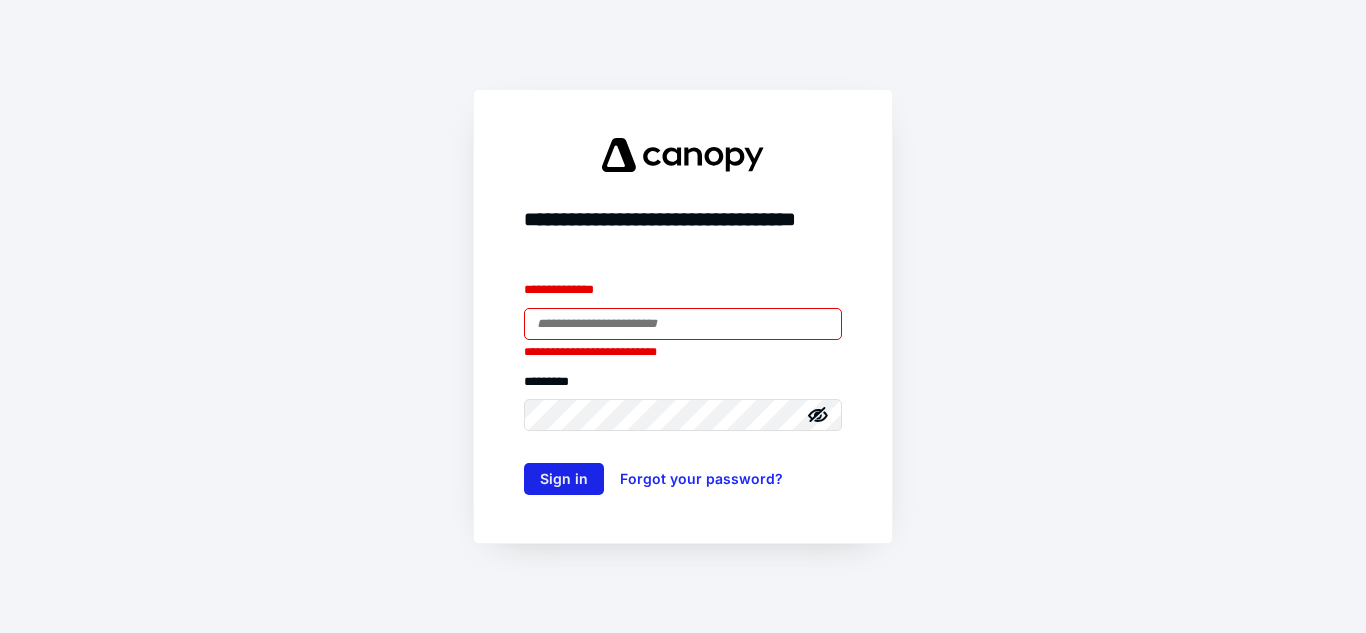 type on "**********" 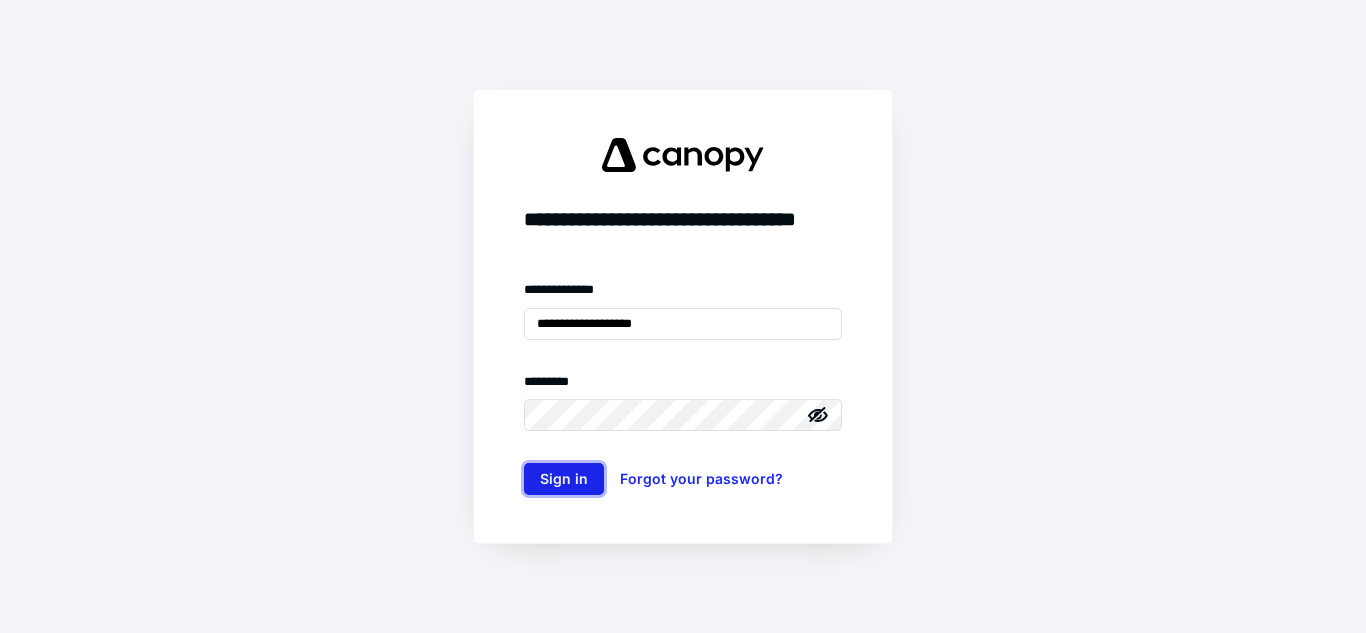 click on "Sign in" at bounding box center (564, 479) 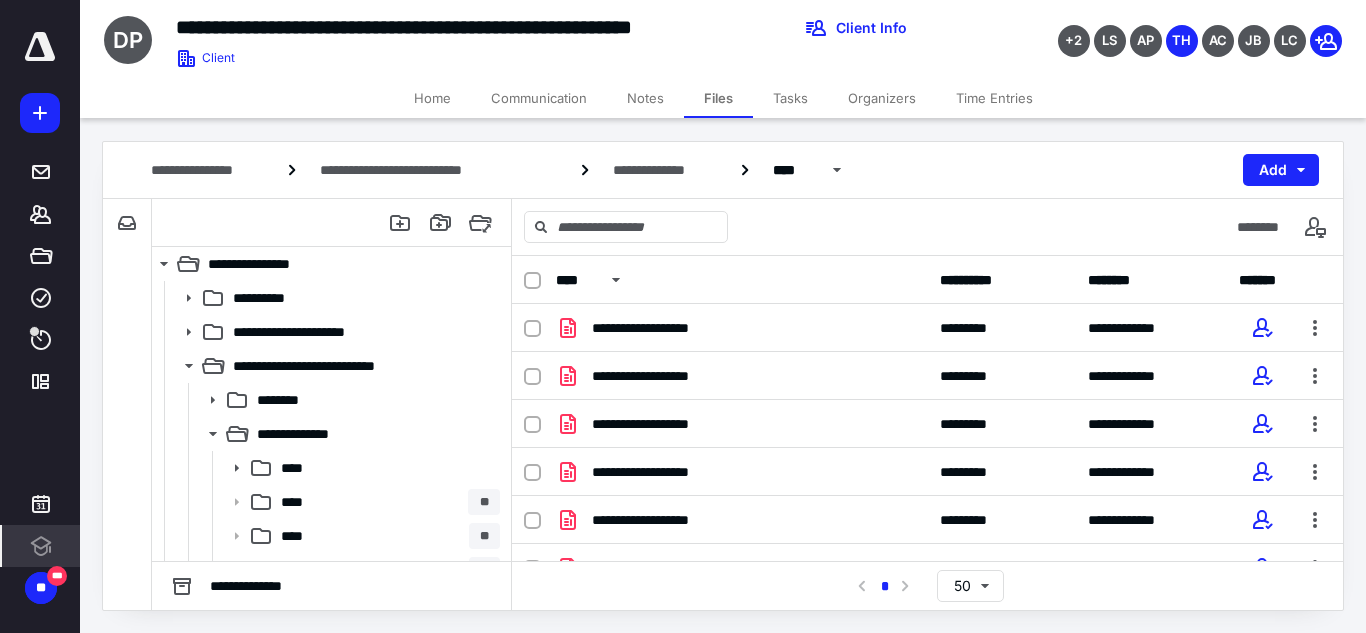 scroll, scrollTop: 0, scrollLeft: 0, axis: both 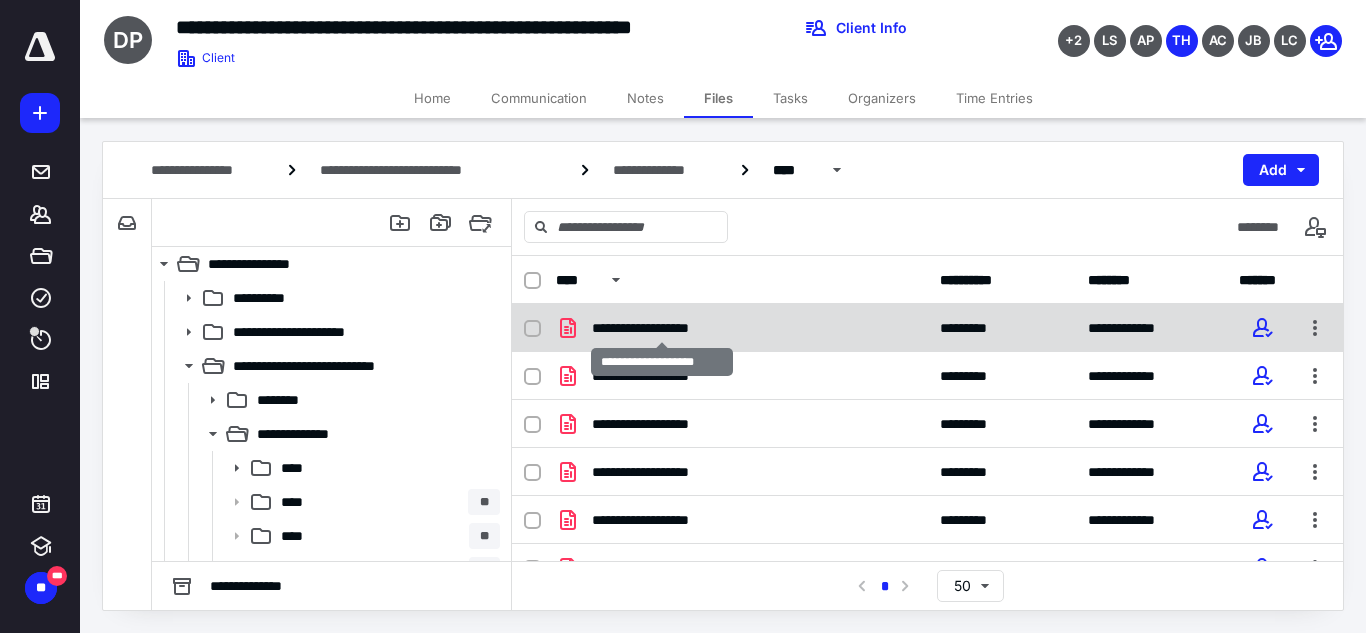 click on "**********" at bounding box center (662, 328) 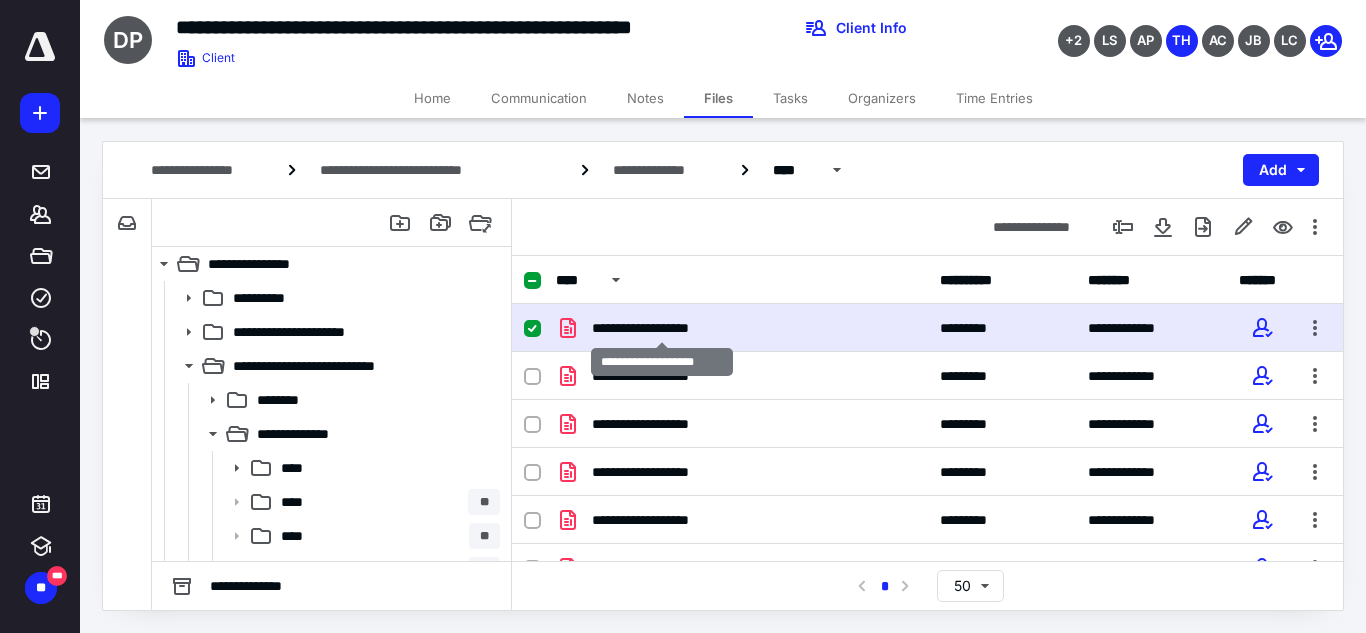 click on "**********" at bounding box center (662, 328) 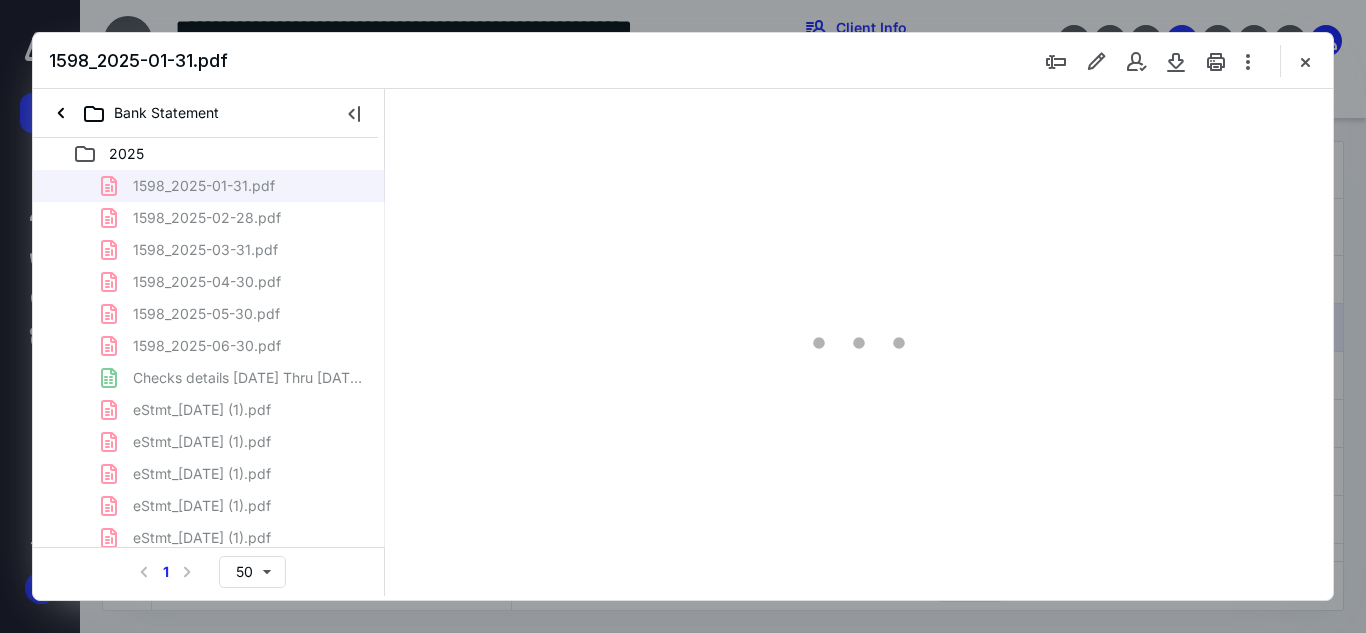 scroll, scrollTop: 0, scrollLeft: 0, axis: both 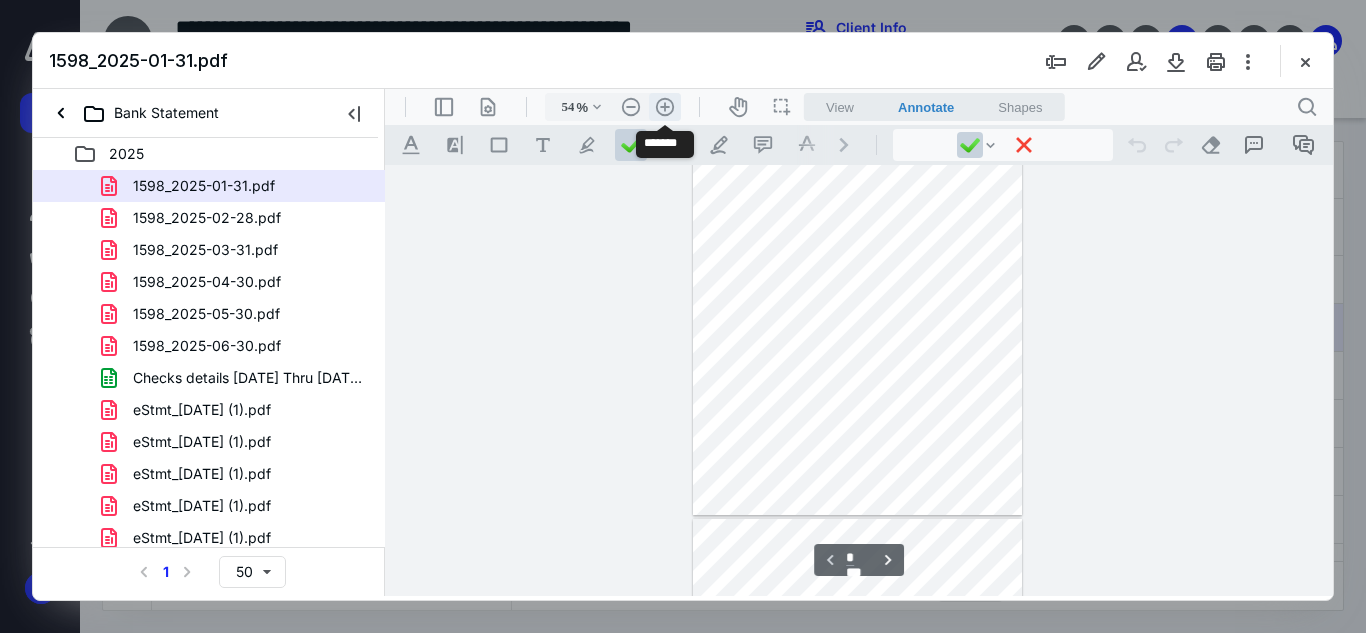 click on ".cls-1{fill:#abb0c4;} icon - header - zoom - in - line" at bounding box center [665, 107] 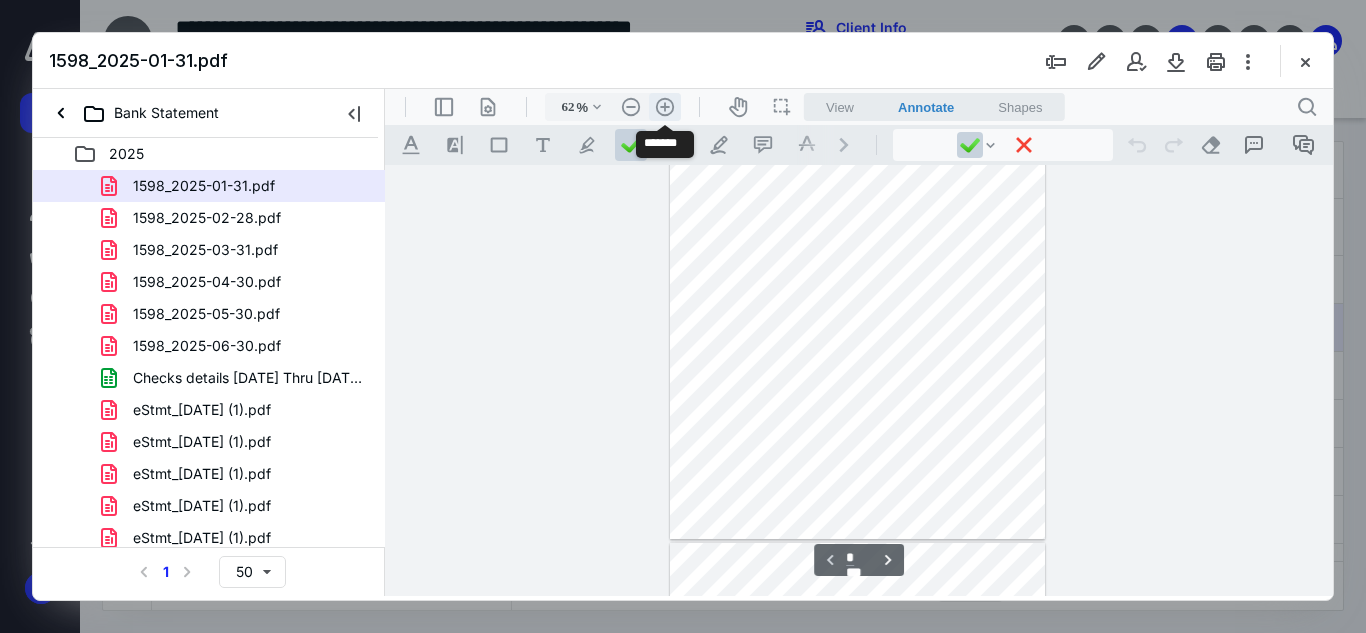 click on ".cls-1{fill:#abb0c4;} icon - header - zoom - in - line" at bounding box center (665, 107) 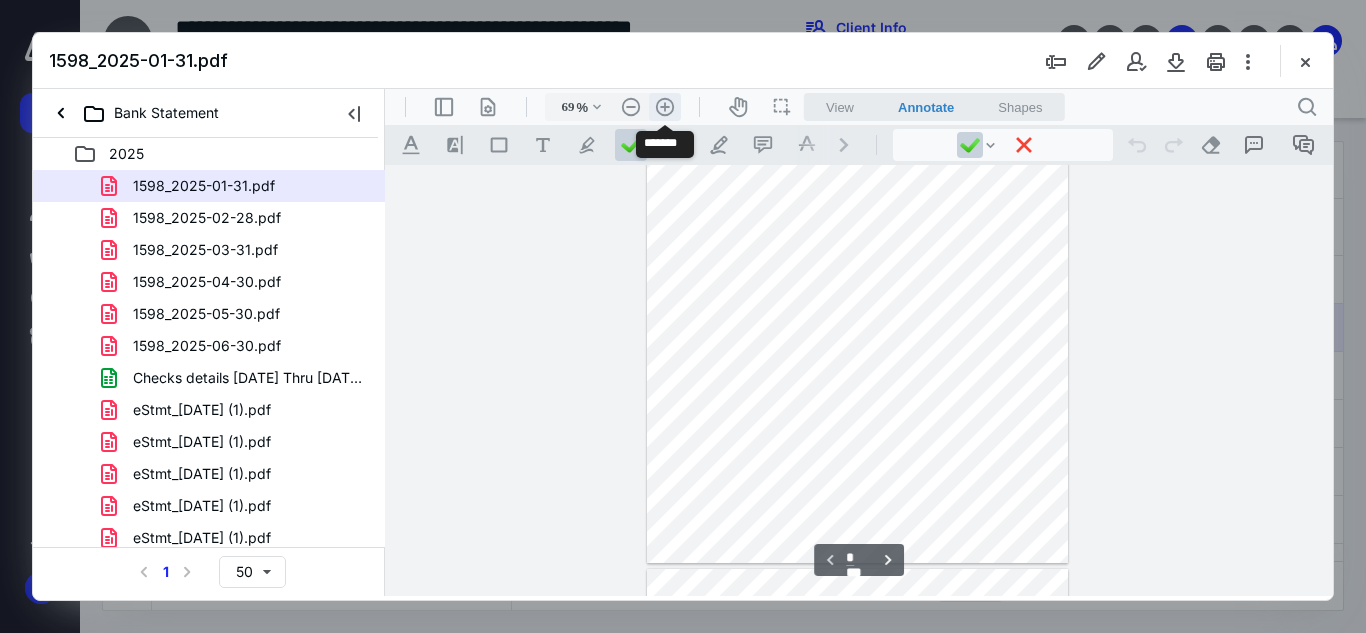 click on ".cls-1{fill:#abb0c4;} icon - header - zoom - in - line" at bounding box center [665, 107] 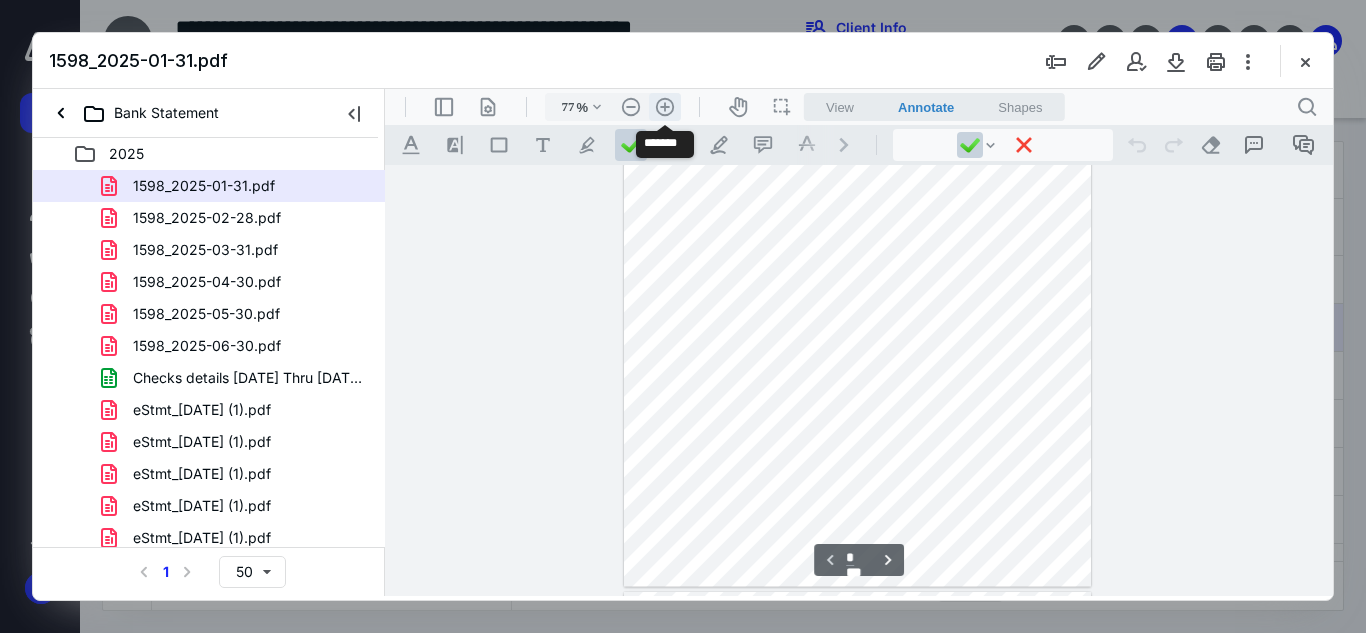 click on ".cls-1{fill:#abb0c4;} icon - header - zoom - in - line" at bounding box center [665, 107] 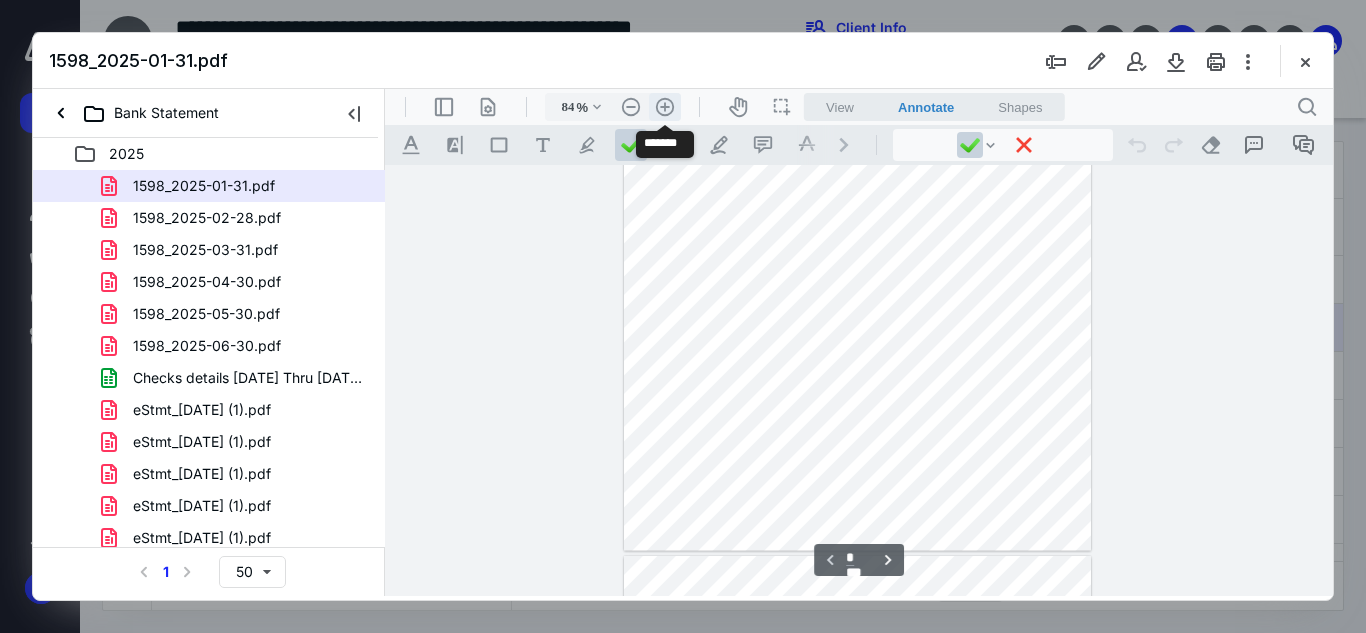 click on ".cls-1{fill:#abb0c4;} icon - header - zoom - in - line" at bounding box center [665, 107] 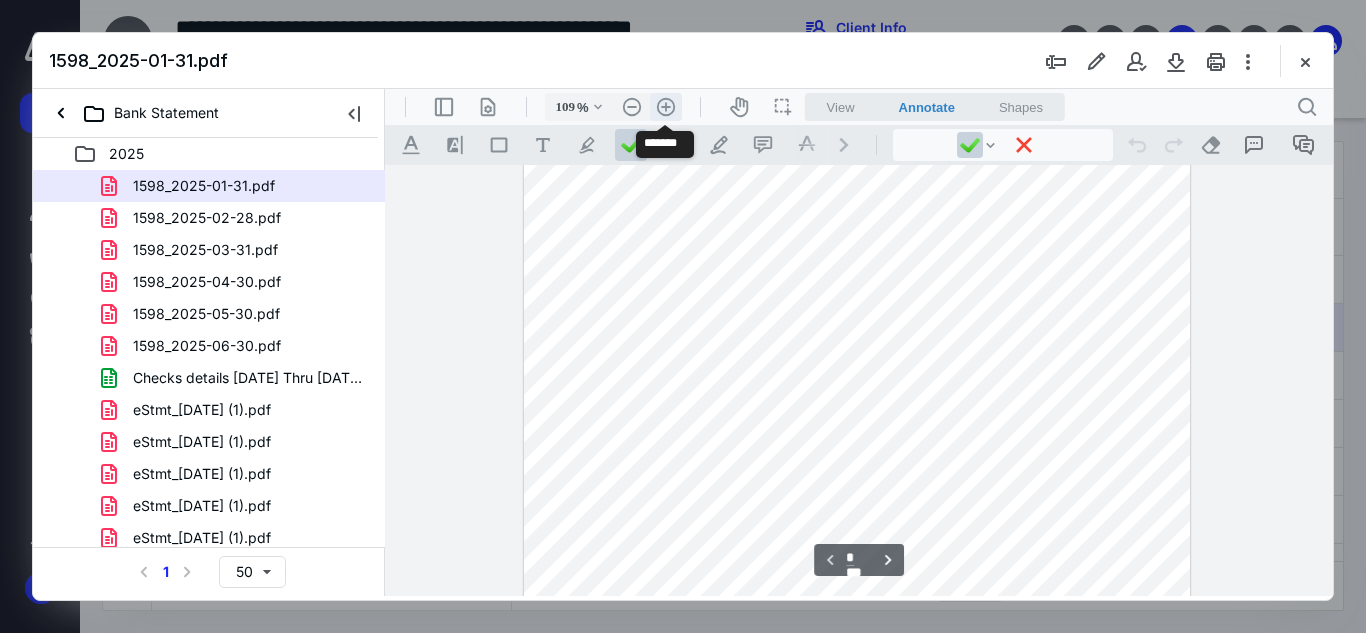 scroll, scrollTop: 341, scrollLeft: 0, axis: vertical 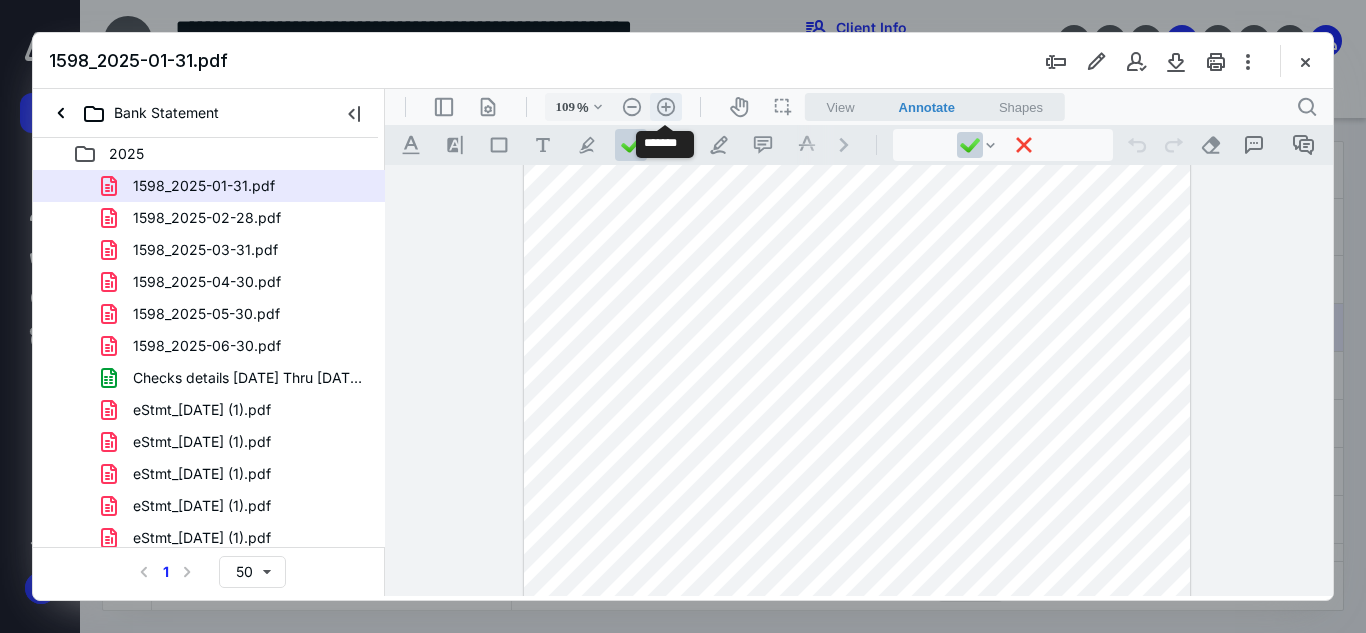 click on ".cls-1{fill:#abb0c4;} icon - header - zoom - in - line" at bounding box center (666, 107) 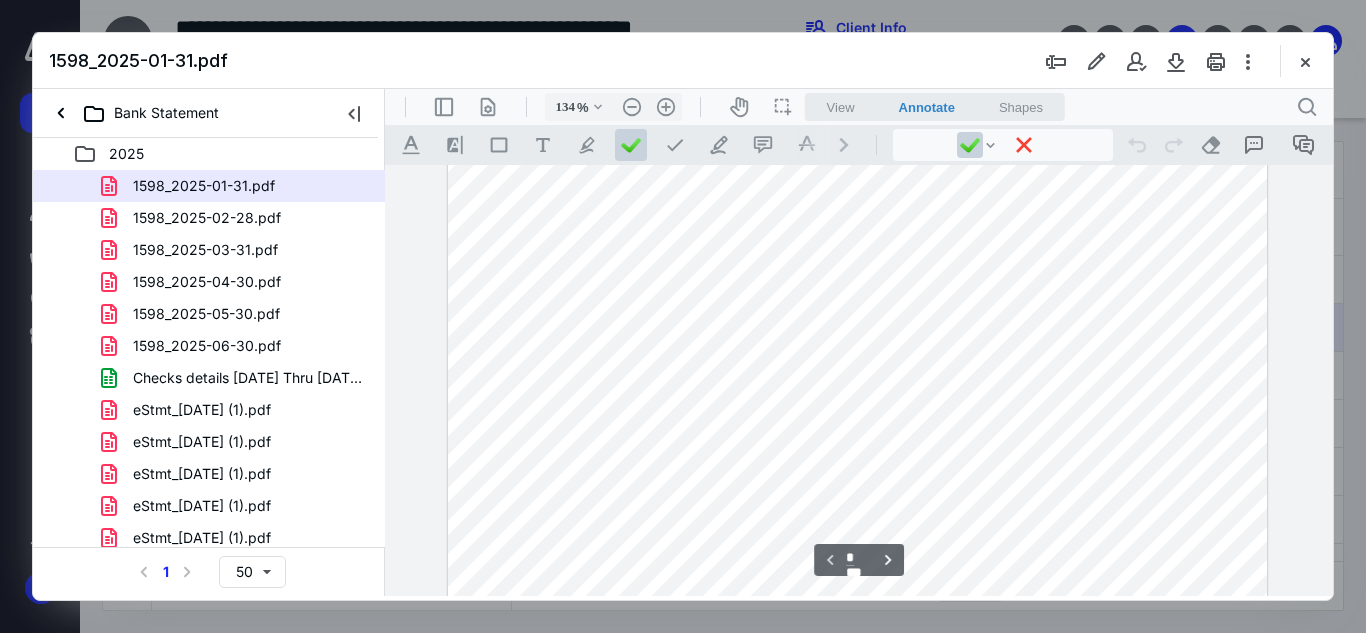 scroll, scrollTop: 360, scrollLeft: 0, axis: vertical 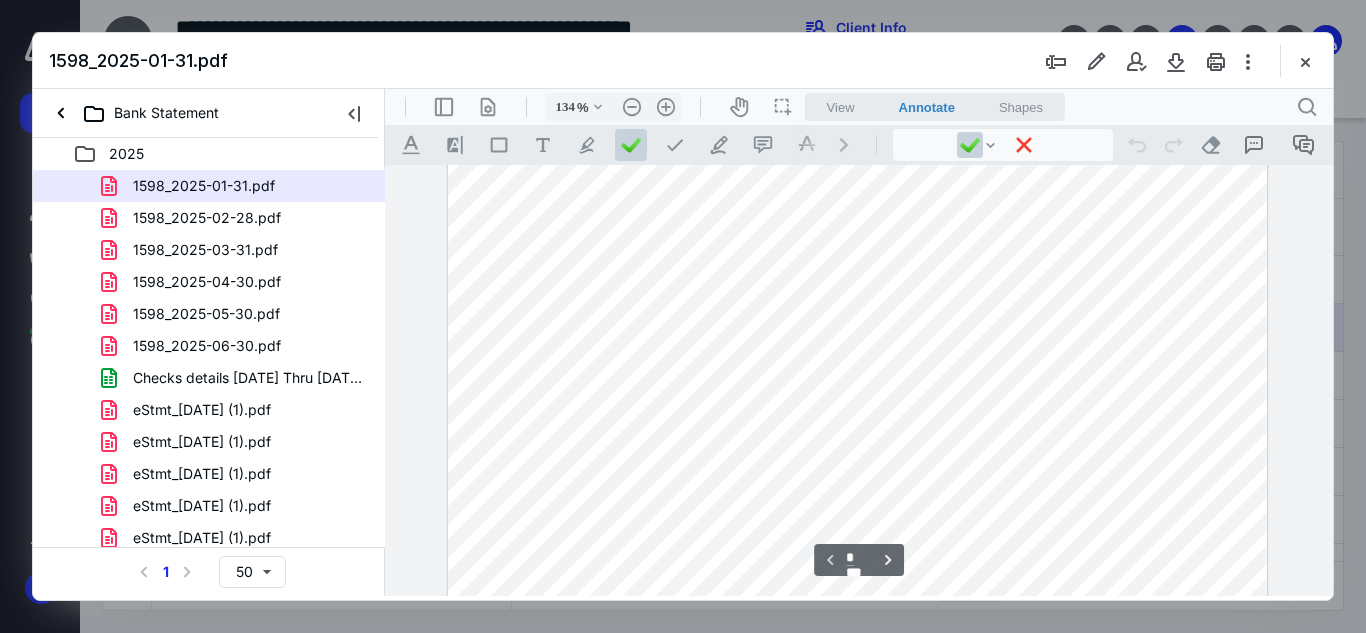 click at bounding box center [857, 343] 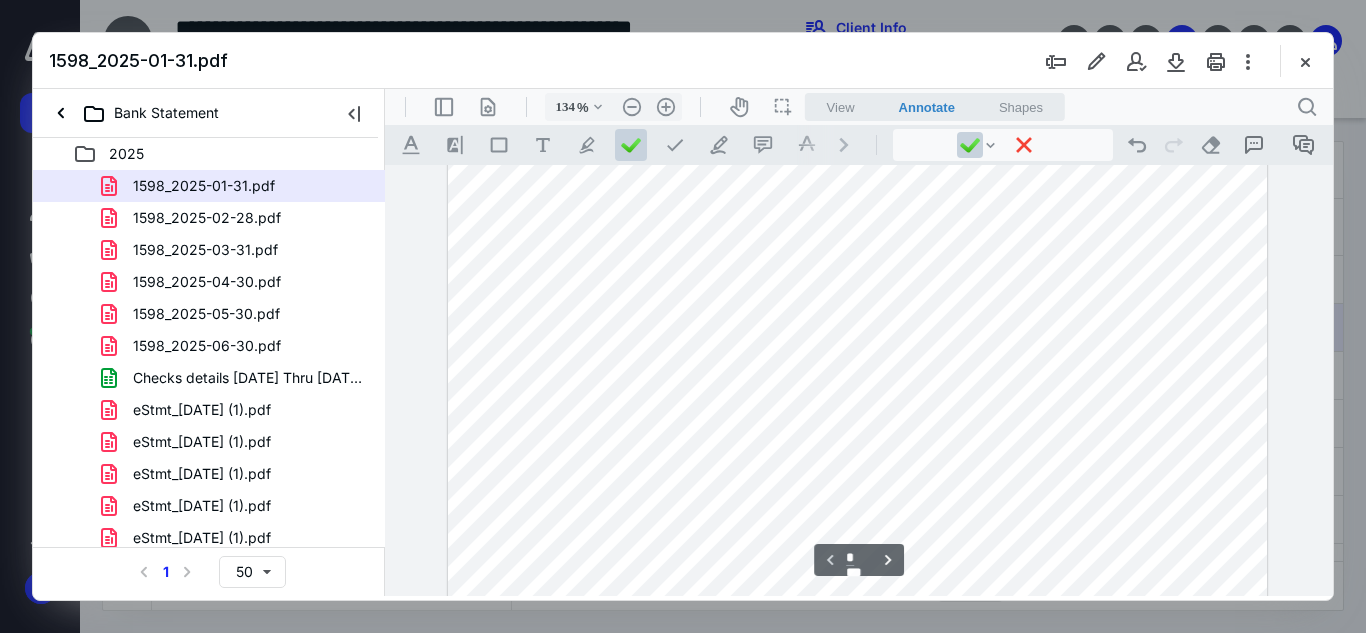 scroll, scrollTop: 449, scrollLeft: 0, axis: vertical 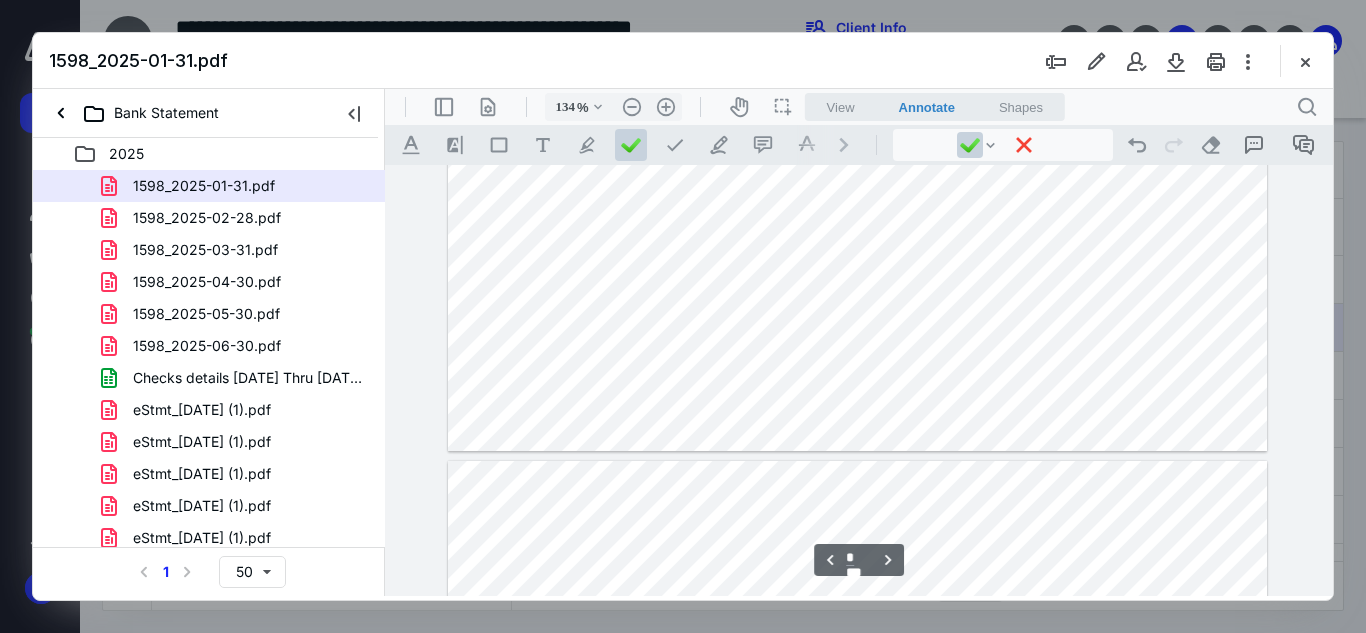 type on "*" 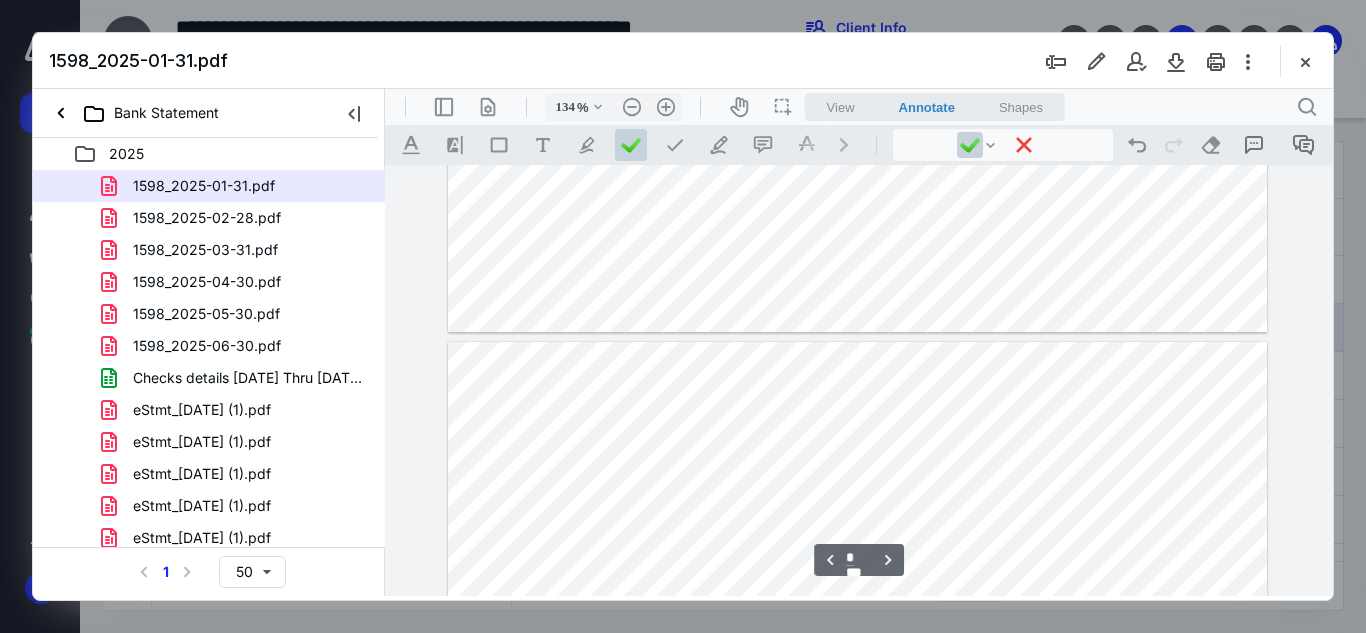 scroll, scrollTop: 2049, scrollLeft: 0, axis: vertical 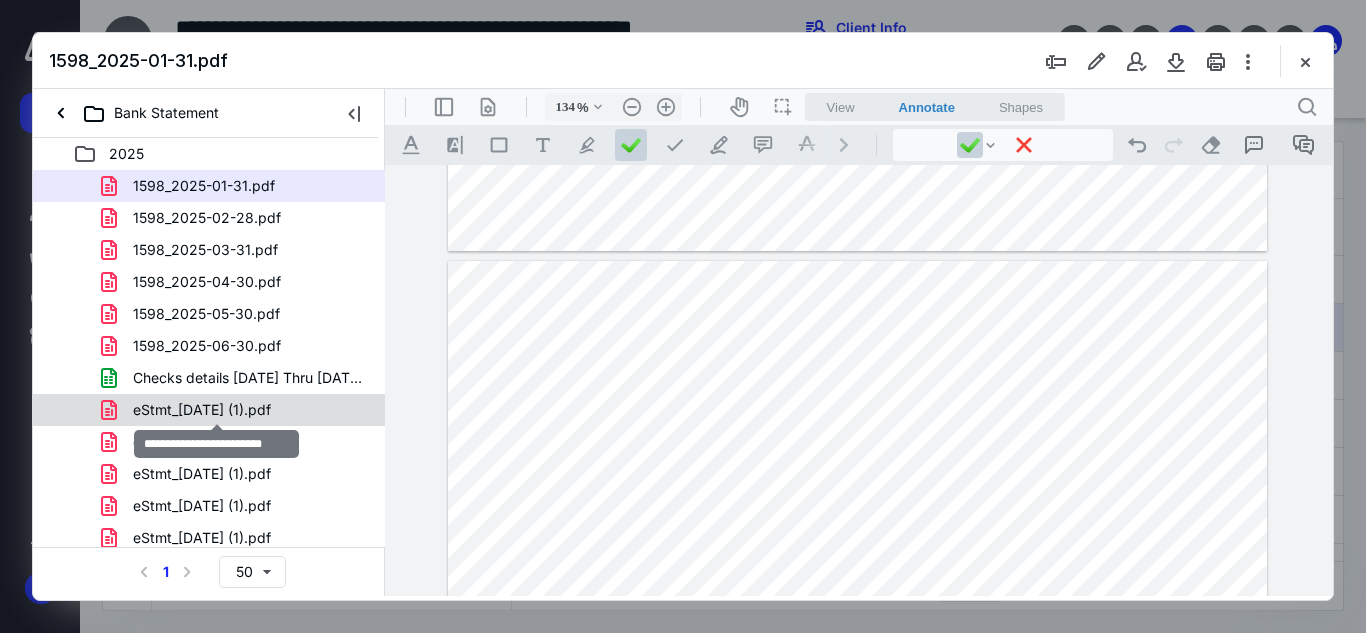 click on "eStmt_[DATE] (1).pdf" at bounding box center (202, 410) 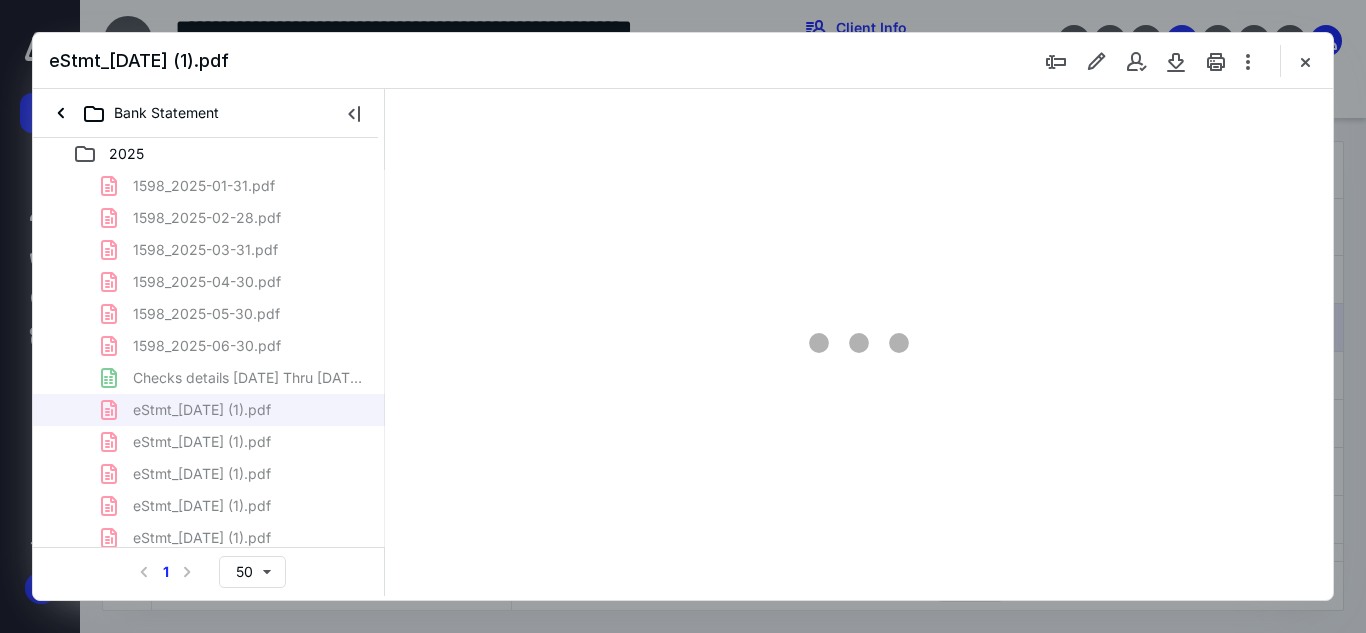 scroll, scrollTop: 78, scrollLeft: 0, axis: vertical 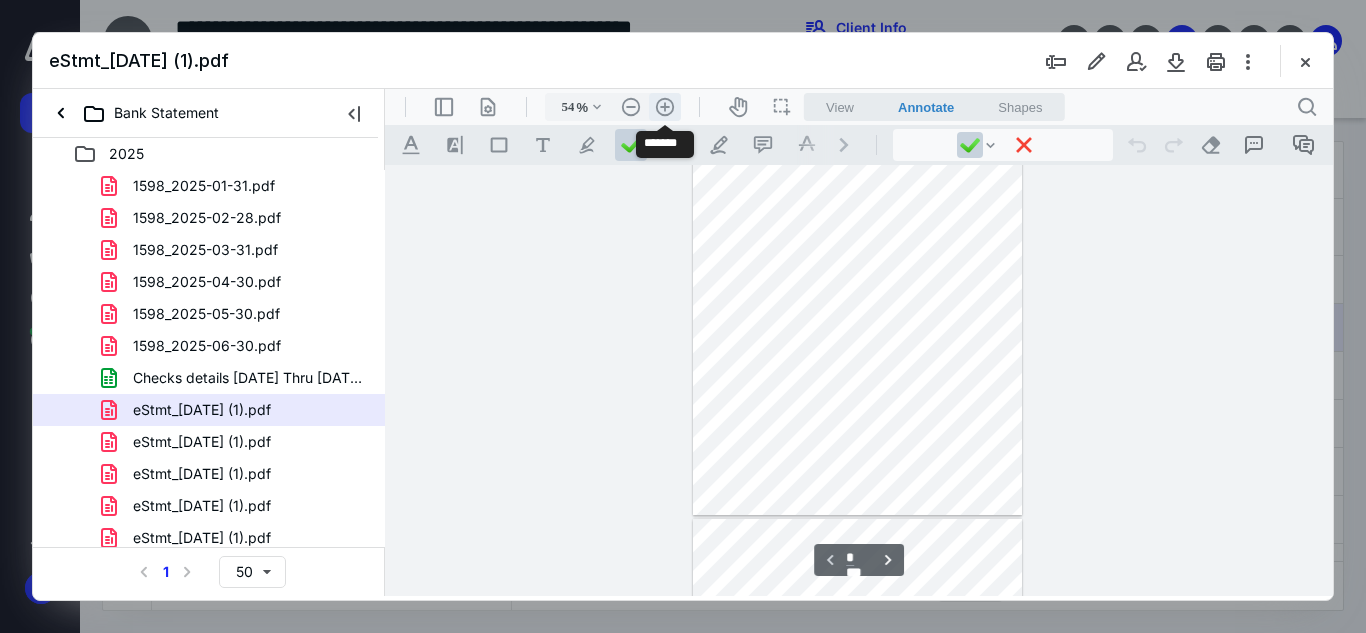 click on ".cls-1{fill:#abb0c4;} icon - header - zoom - in - line" at bounding box center [665, 107] 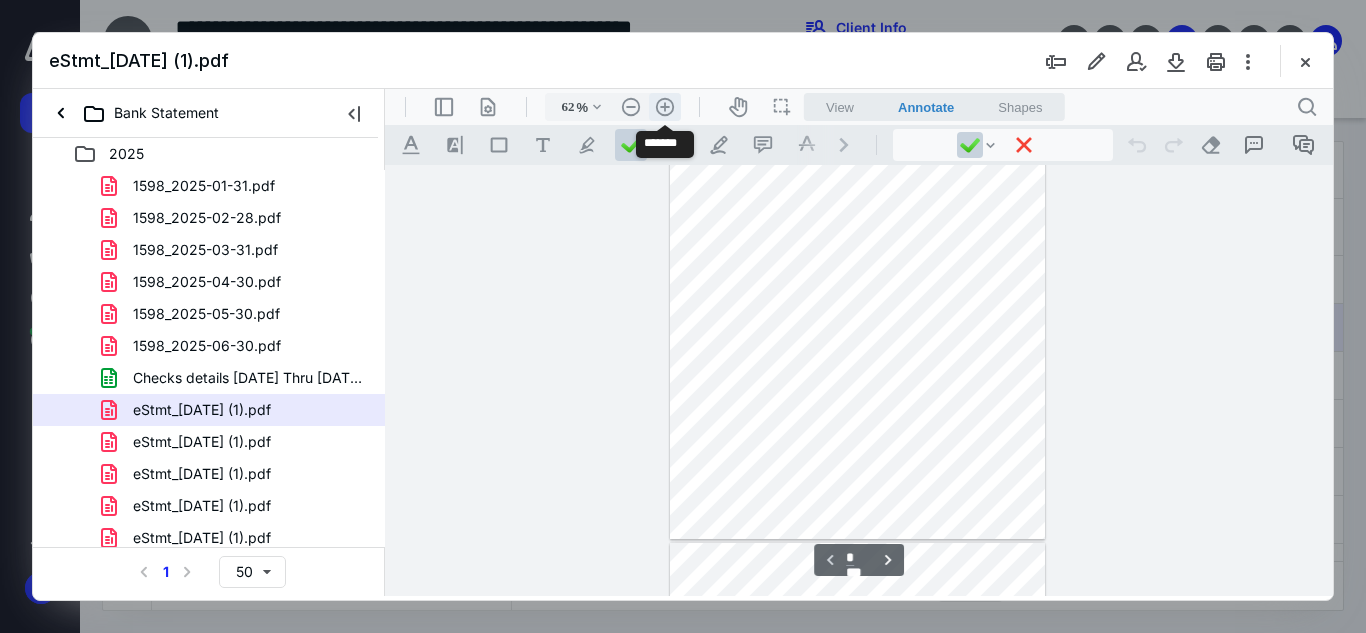 click on ".cls-1{fill:#abb0c4;} icon - header - zoom - in - line" at bounding box center [665, 107] 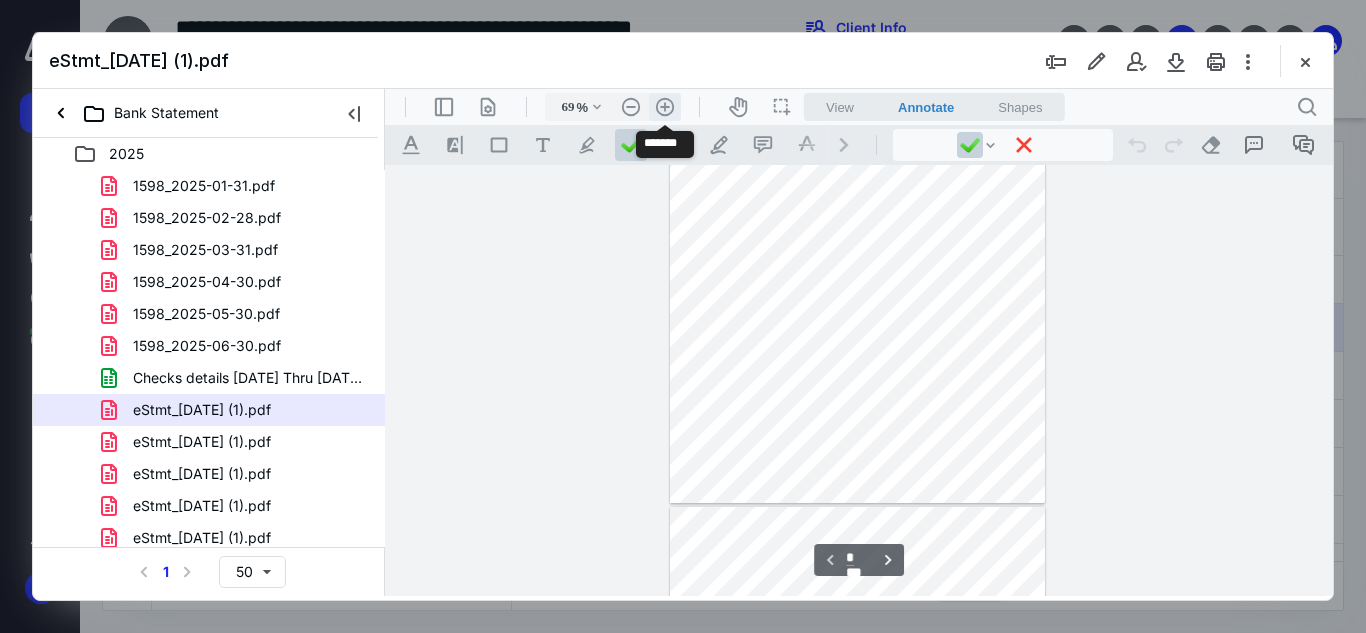 click on ".cls-1{fill:#abb0c4;} icon - header - zoom - in - line" at bounding box center [665, 107] 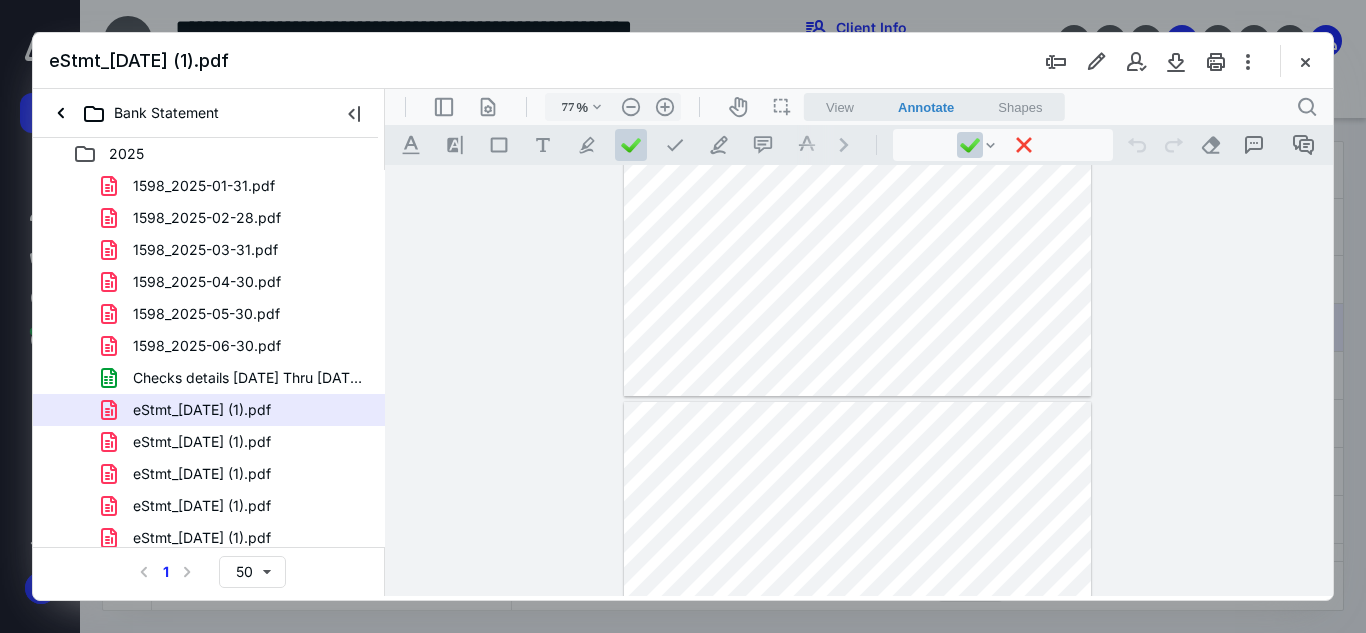 type on "*" 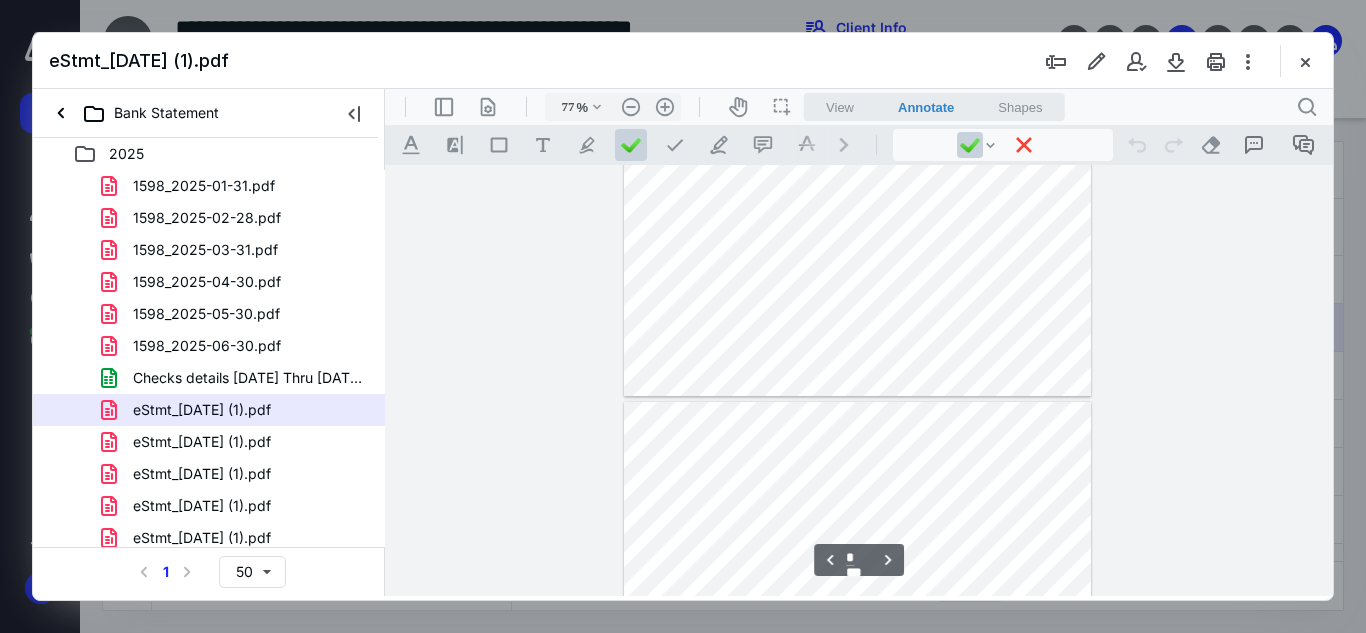 scroll, scrollTop: 1186, scrollLeft: 0, axis: vertical 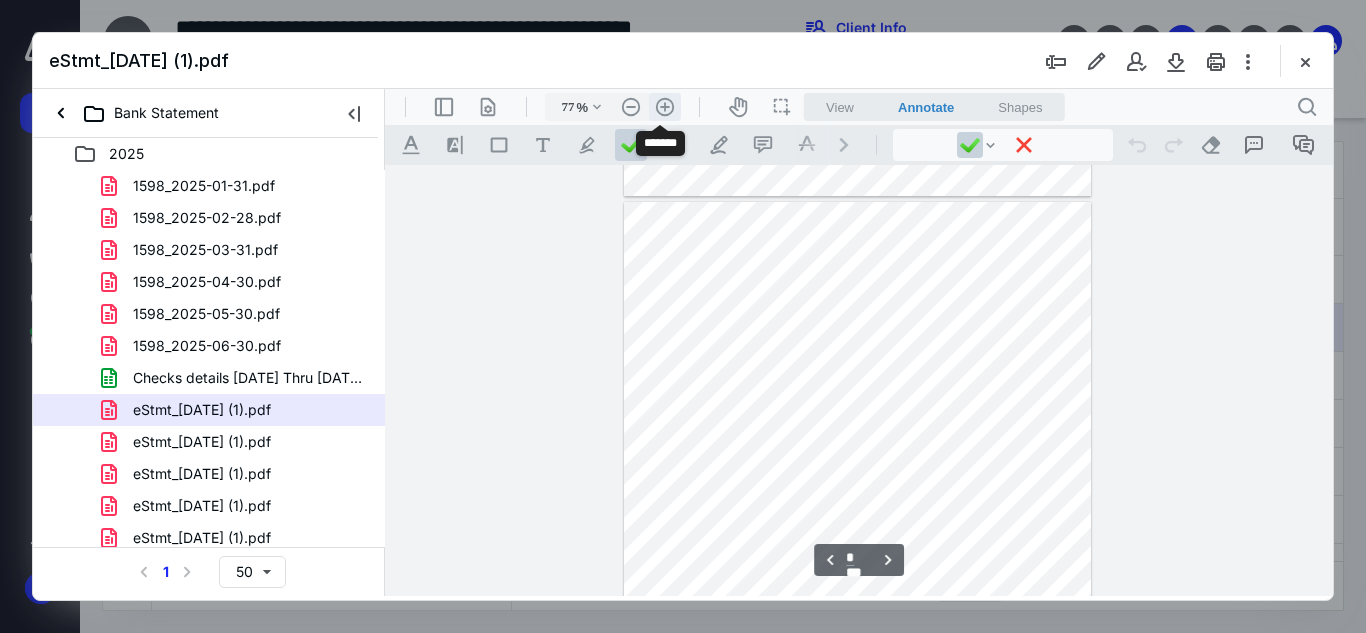click on ".cls-1{fill:#abb0c4;} icon - header - zoom - in - line" at bounding box center [665, 107] 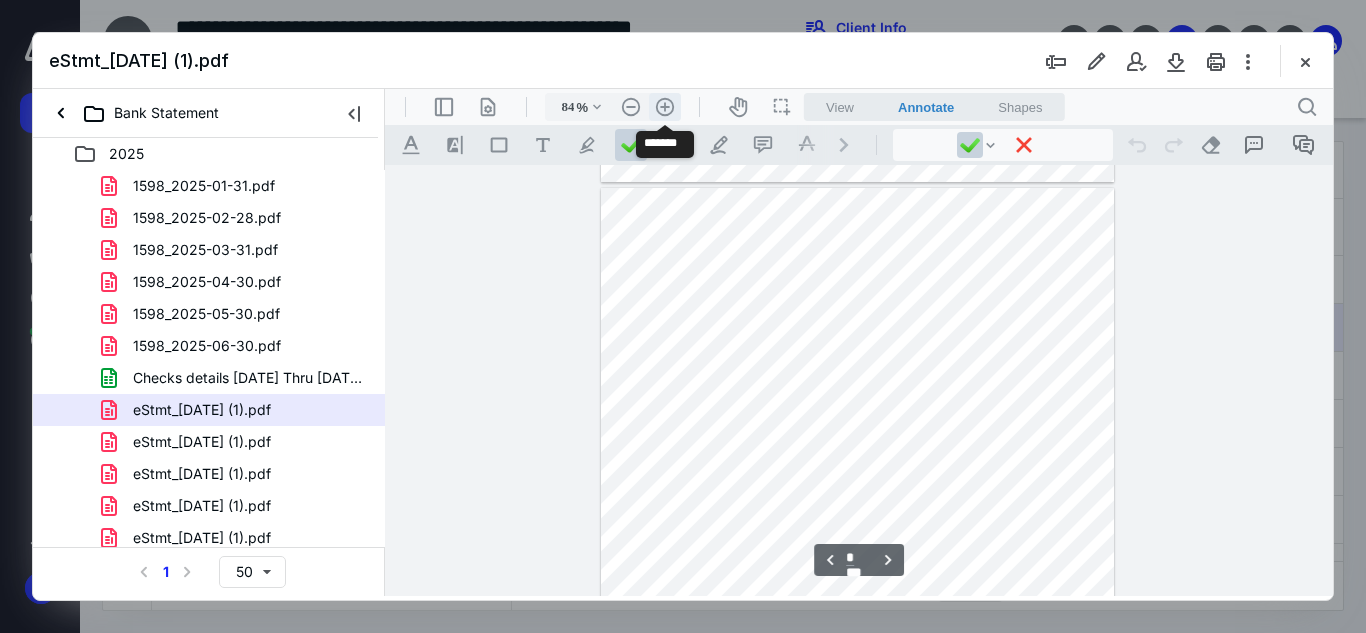 click on ".cls-1{fill:#abb0c4;} icon - header - zoom - in - line" at bounding box center (665, 107) 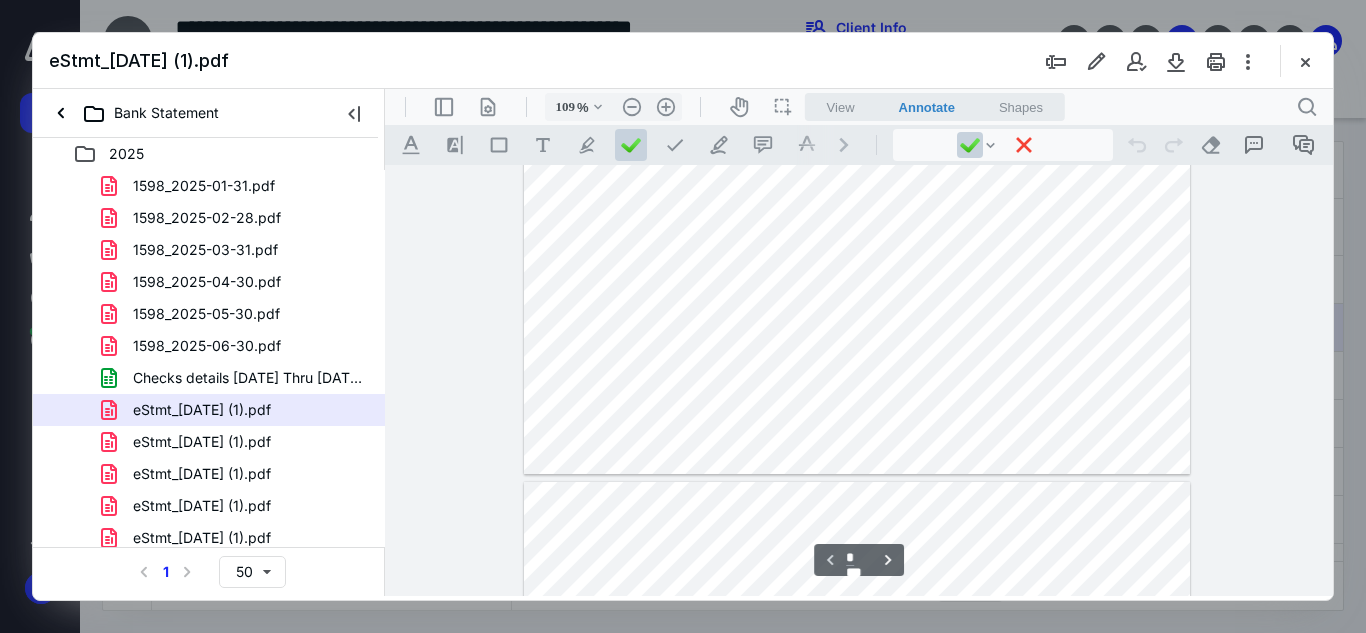 scroll, scrollTop: 566, scrollLeft: 0, axis: vertical 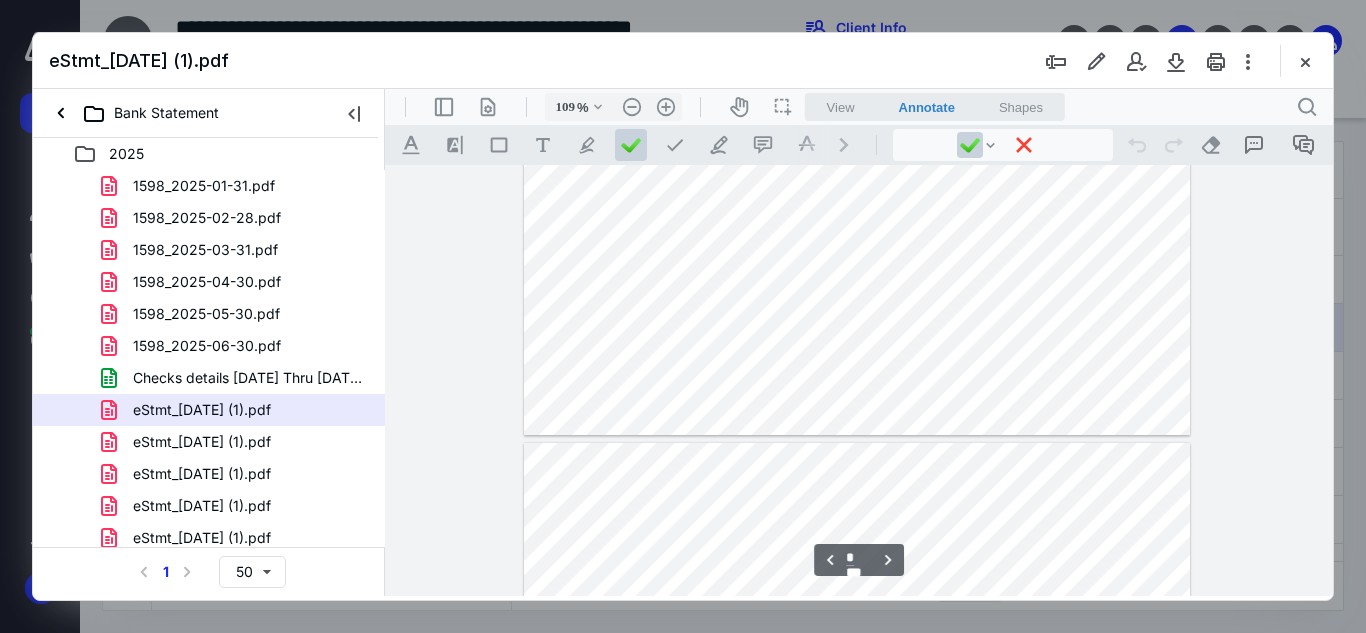 type on "*" 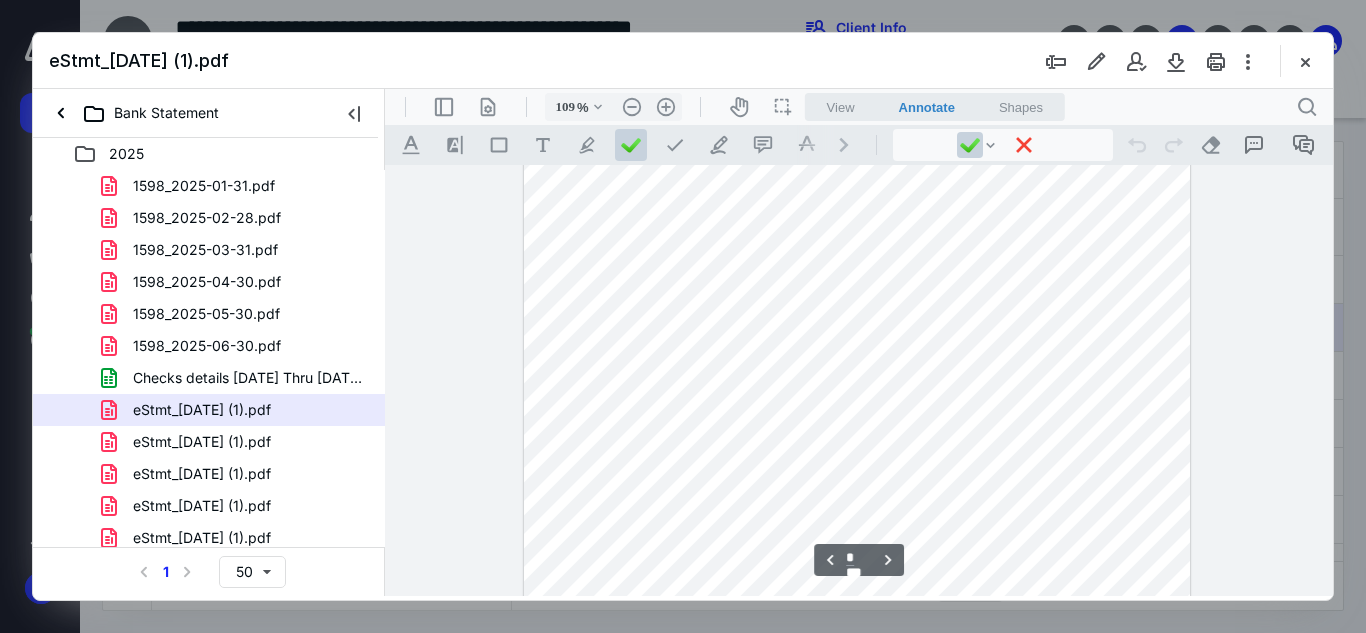 scroll, scrollTop: 1866, scrollLeft: 0, axis: vertical 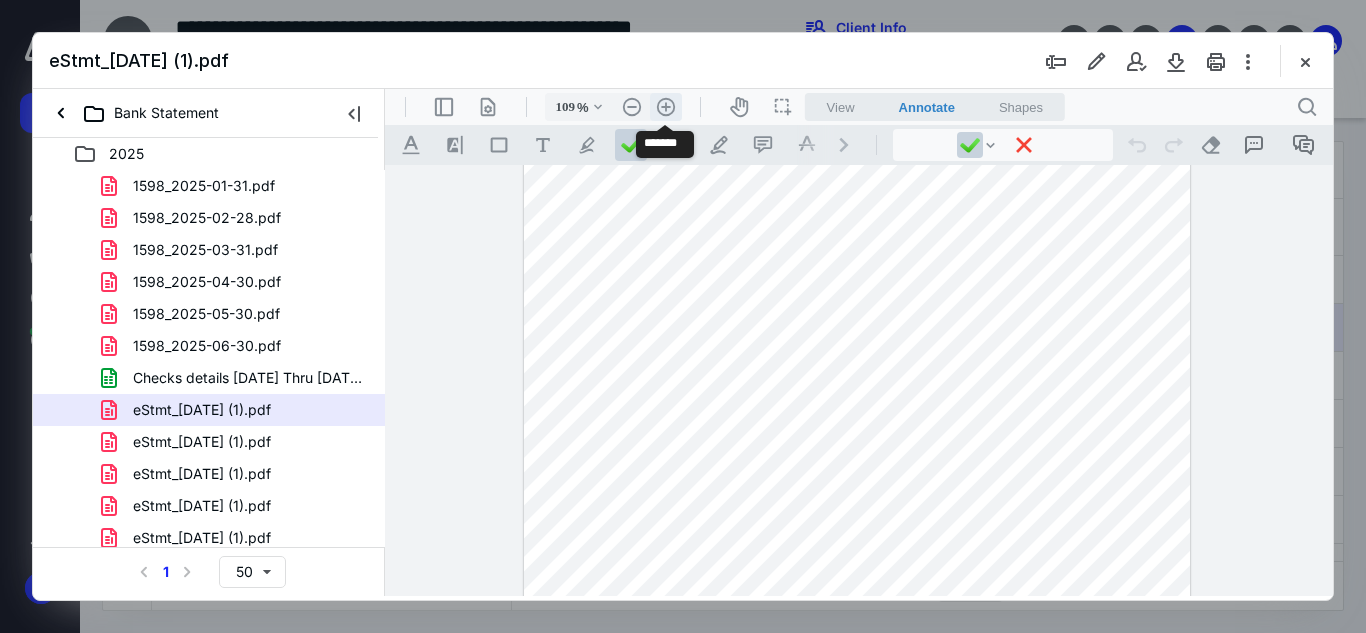 click on ".cls-1{fill:#abb0c4;} icon - header - zoom - in - line" at bounding box center (666, 107) 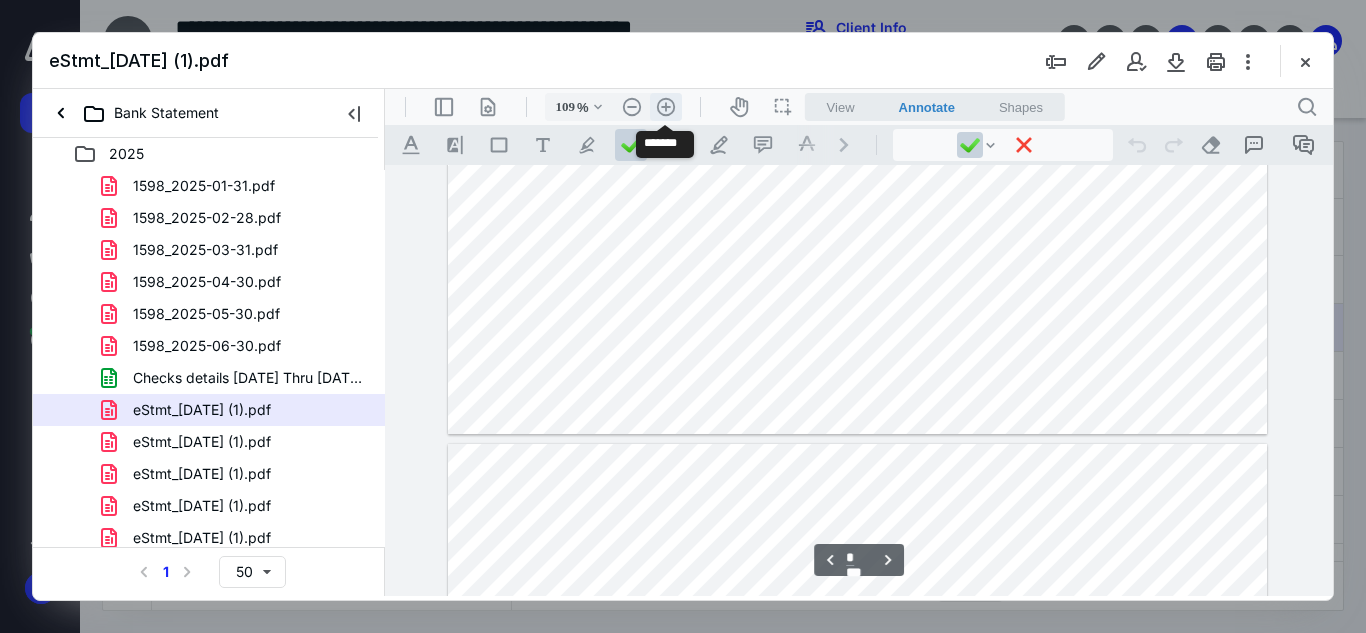 type on "134" 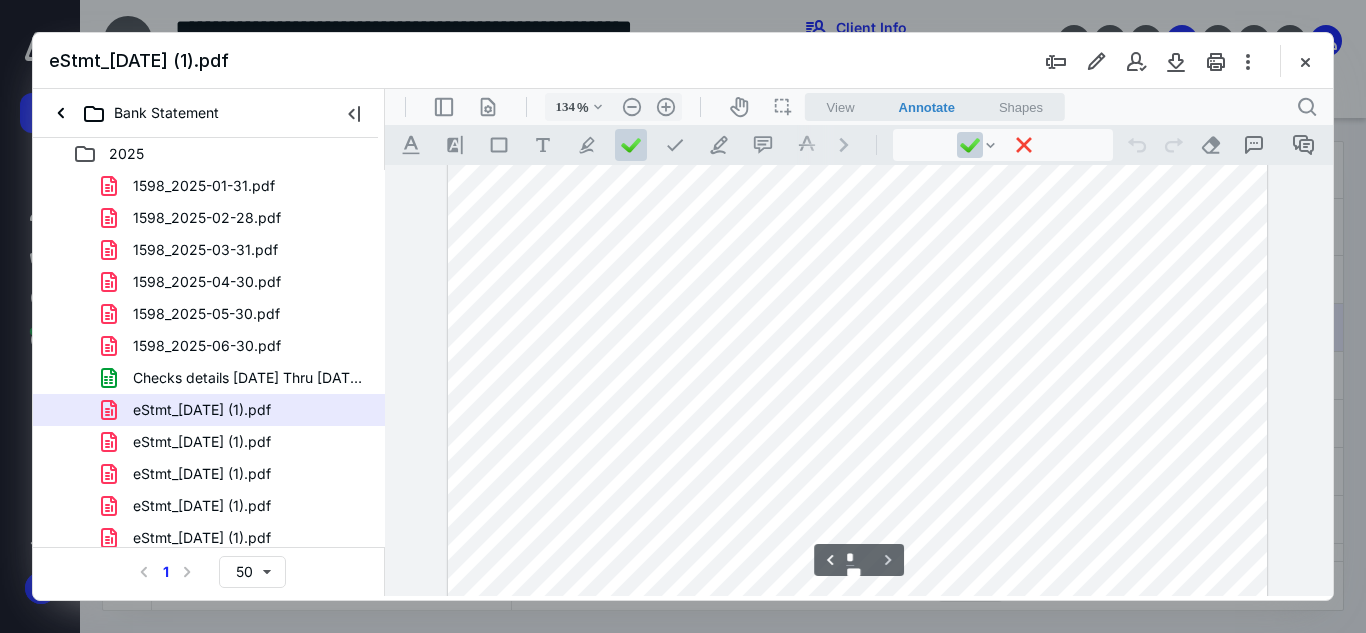 scroll, scrollTop: 3435, scrollLeft: 0, axis: vertical 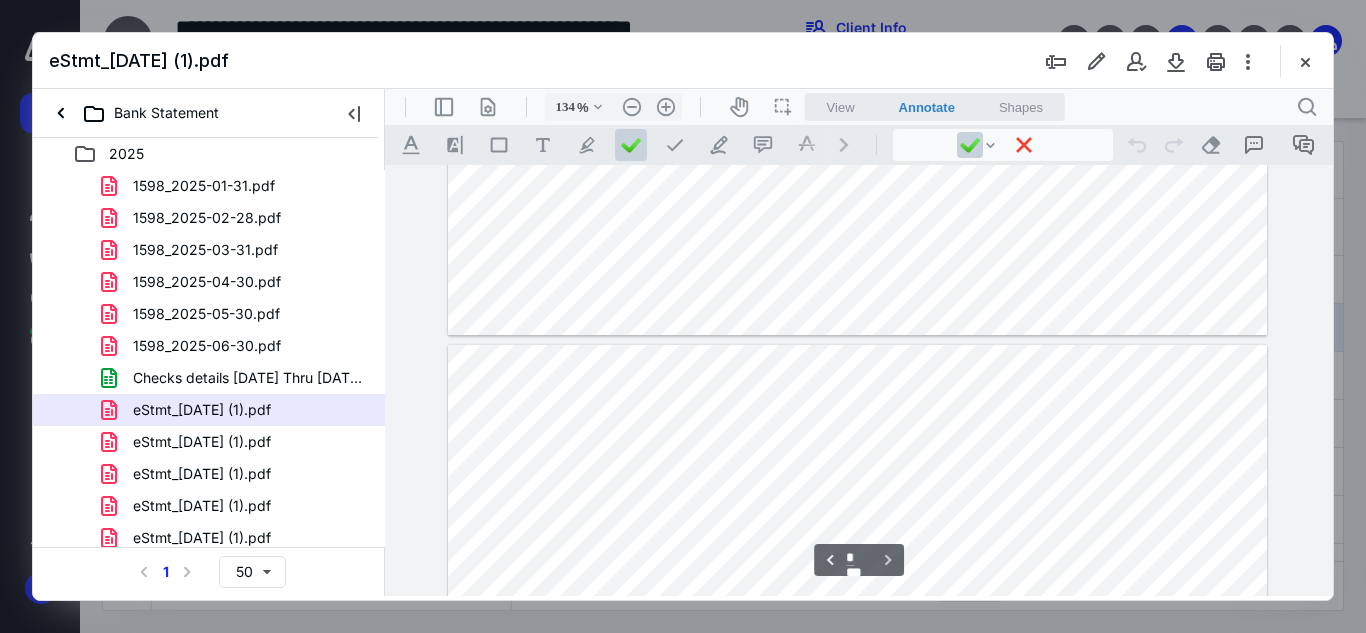 type on "*" 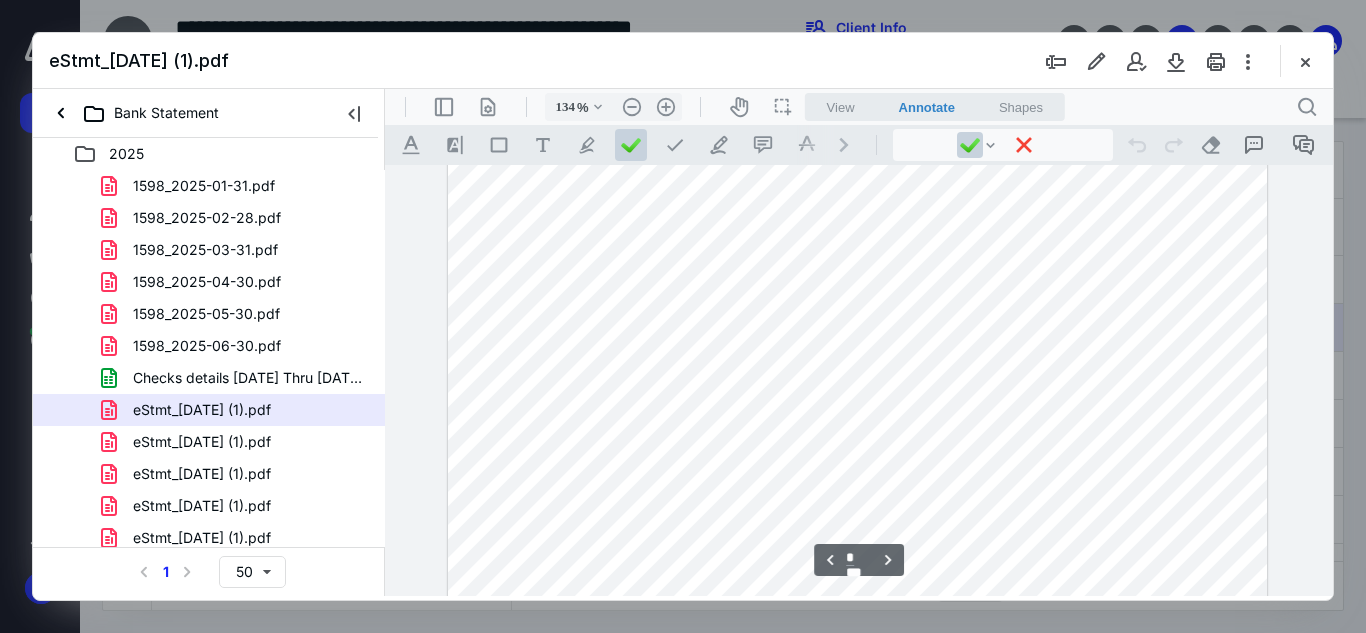 scroll, scrollTop: 2535, scrollLeft: 0, axis: vertical 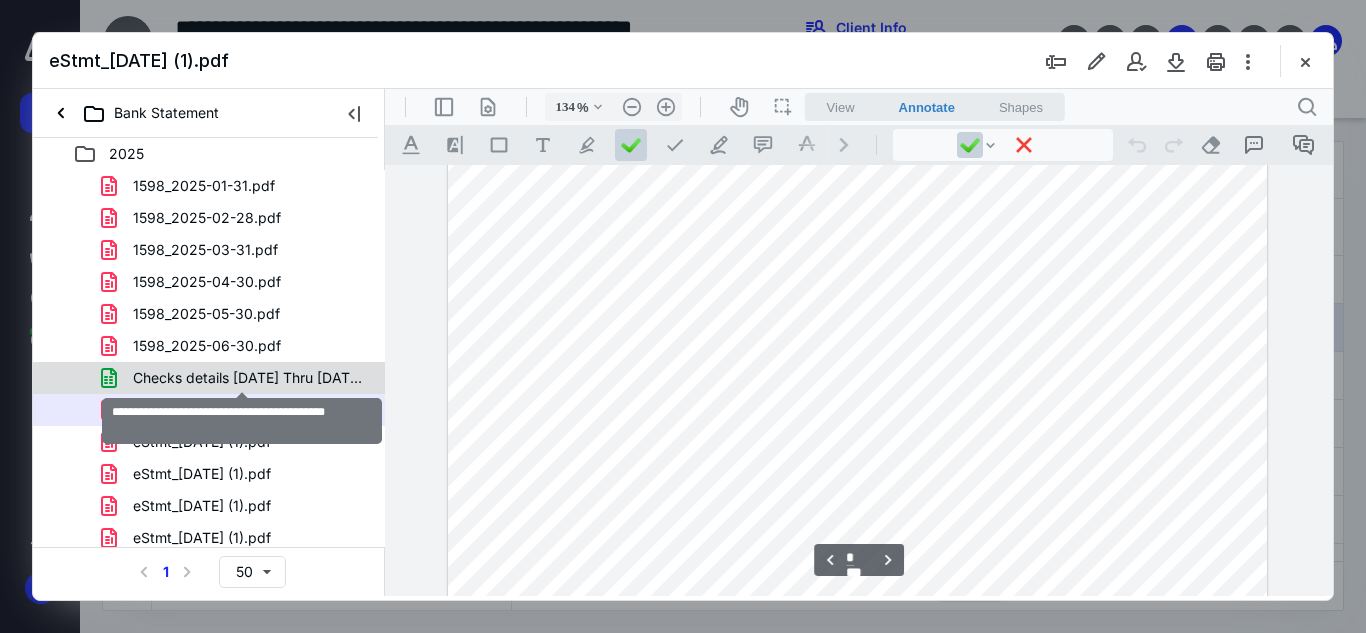 click on "Checks details [DATE] Thru [DATE].xlsx" at bounding box center [249, 378] 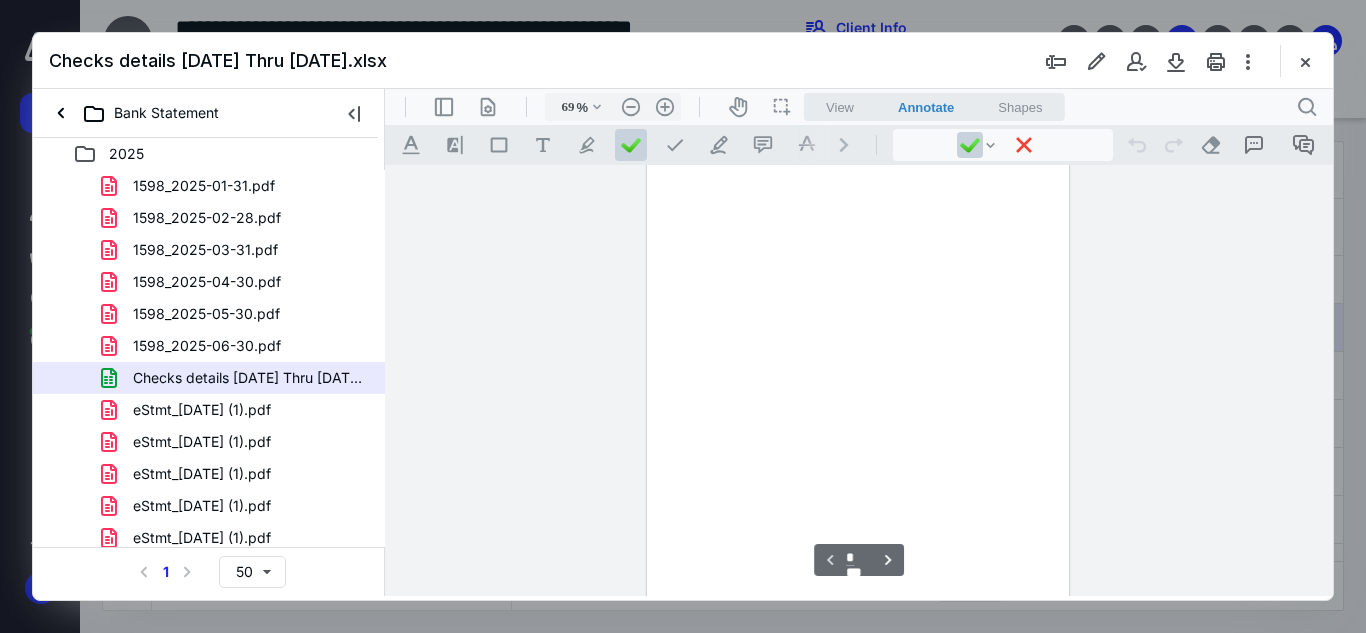 scroll, scrollTop: 79, scrollLeft: 0, axis: vertical 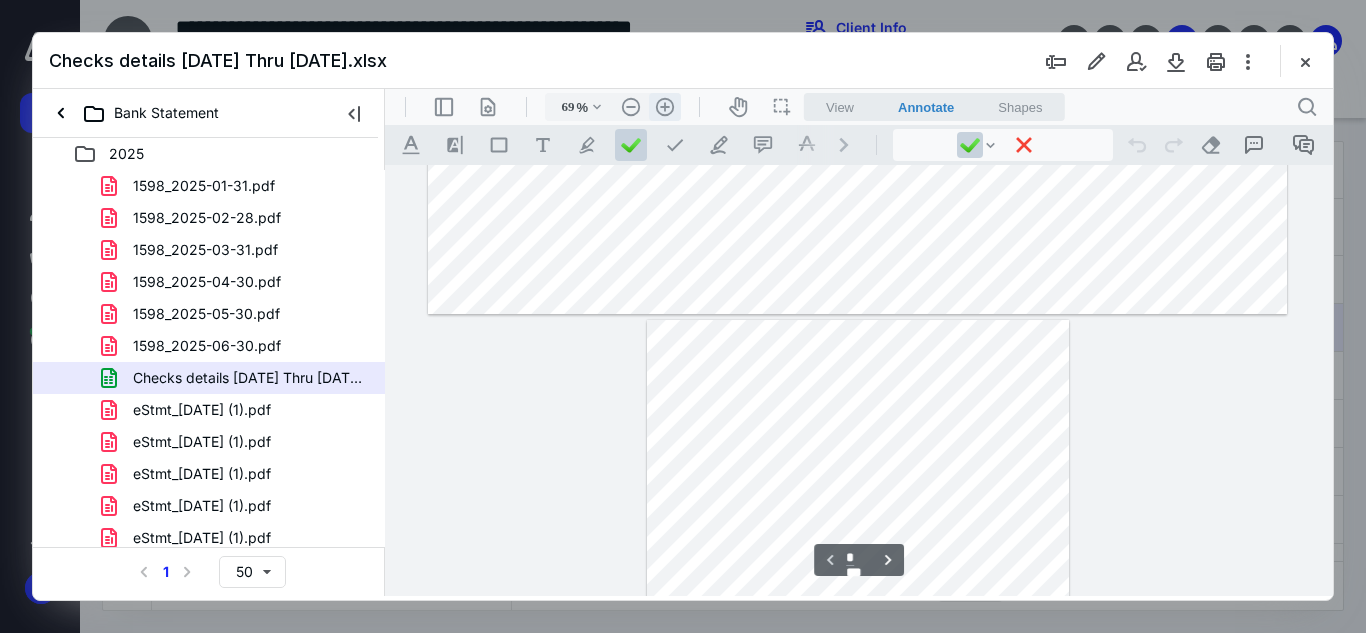 click on ".cls-1{fill:#abb0c4;} icon - header - zoom - in - line" at bounding box center (665, 107) 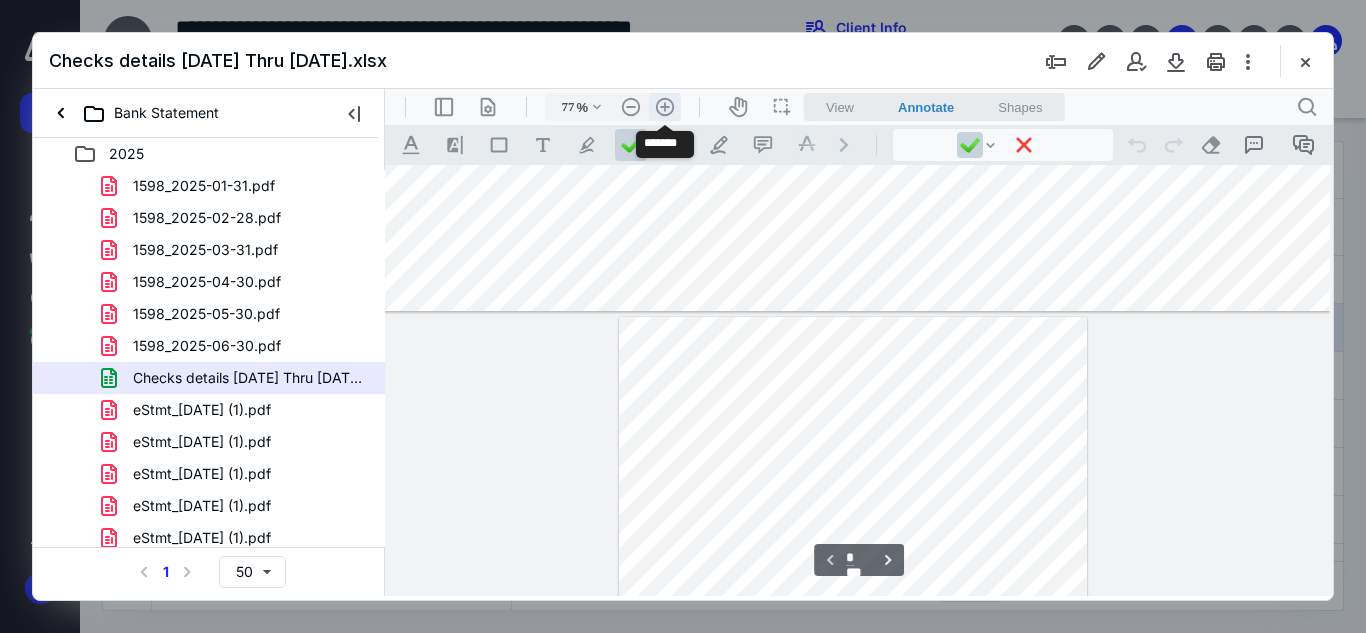 click on ".cls-1{fill:#abb0c4;} icon - header - zoom - in - line" at bounding box center [665, 107] 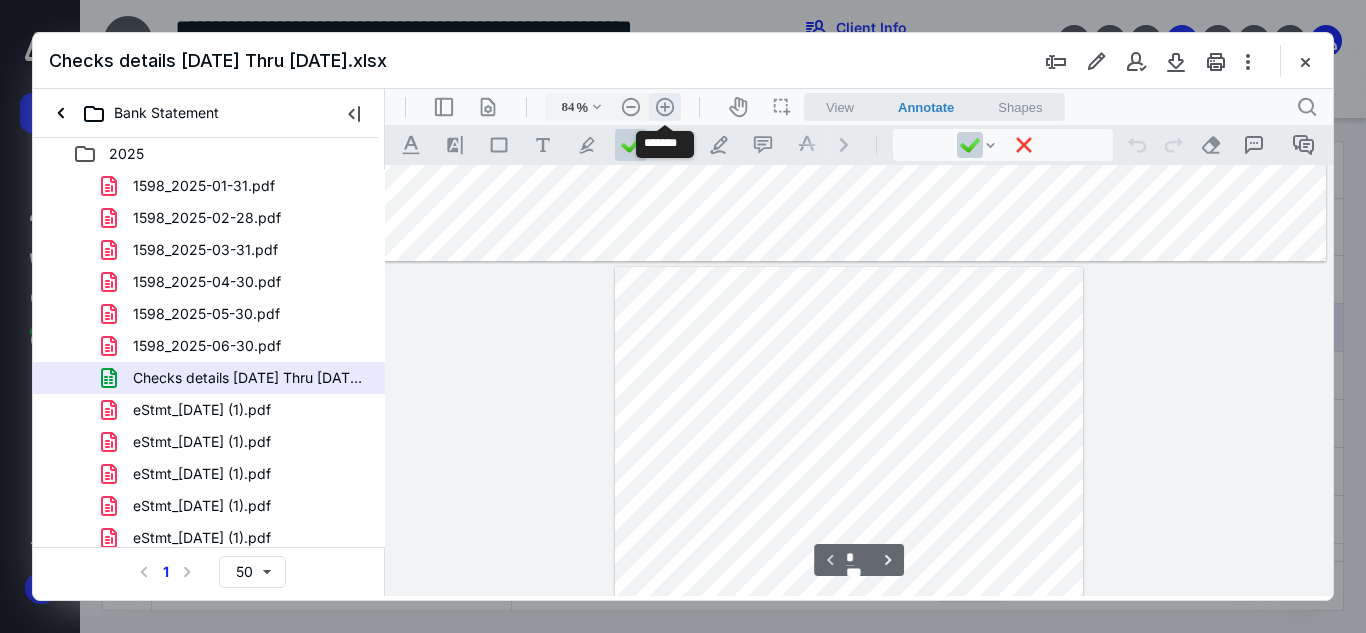 click on ".cls-1{fill:#abb0c4;} icon - header - zoom - in - line" at bounding box center (665, 107) 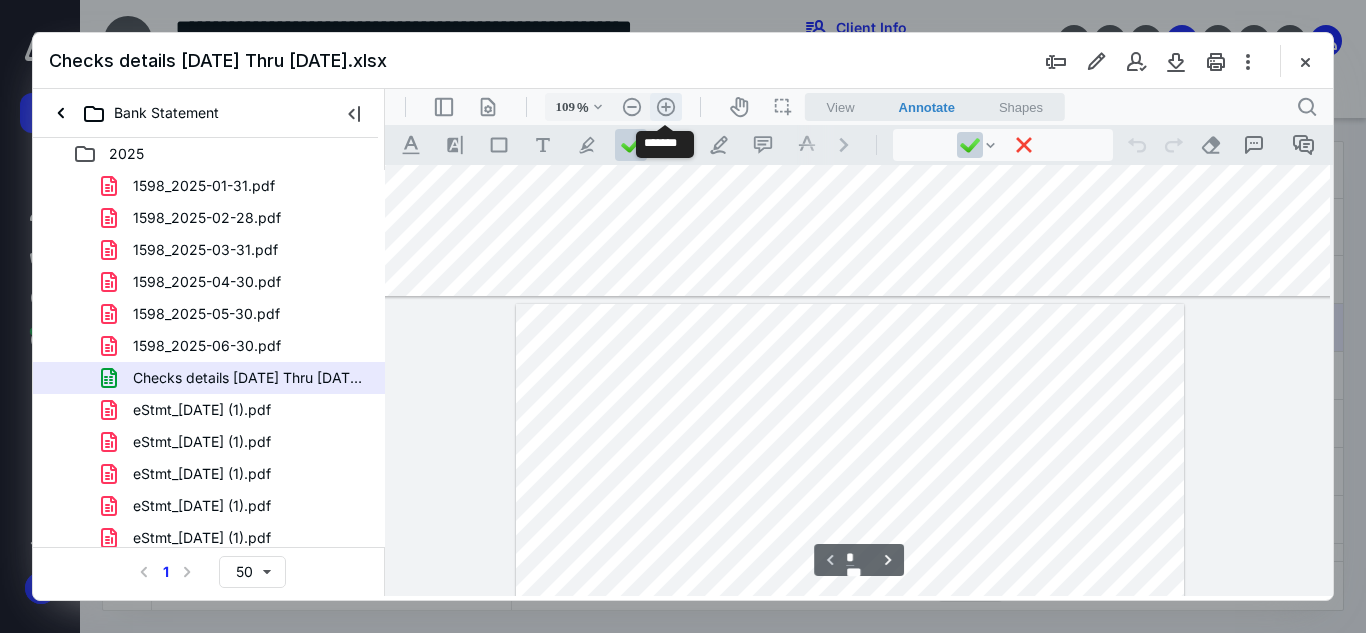 click on ".cls-1{fill:#abb0c4;} icon - header - zoom - in - line" at bounding box center (666, 107) 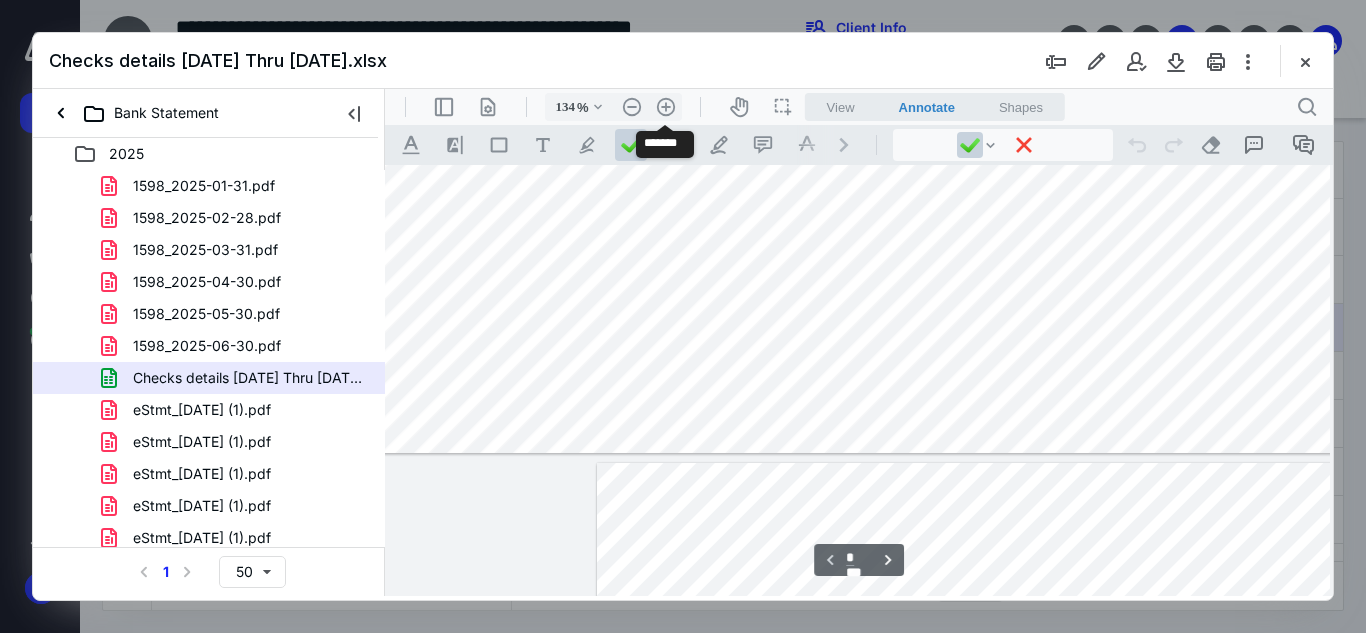 scroll, scrollTop: 713, scrollLeft: 380, axis: both 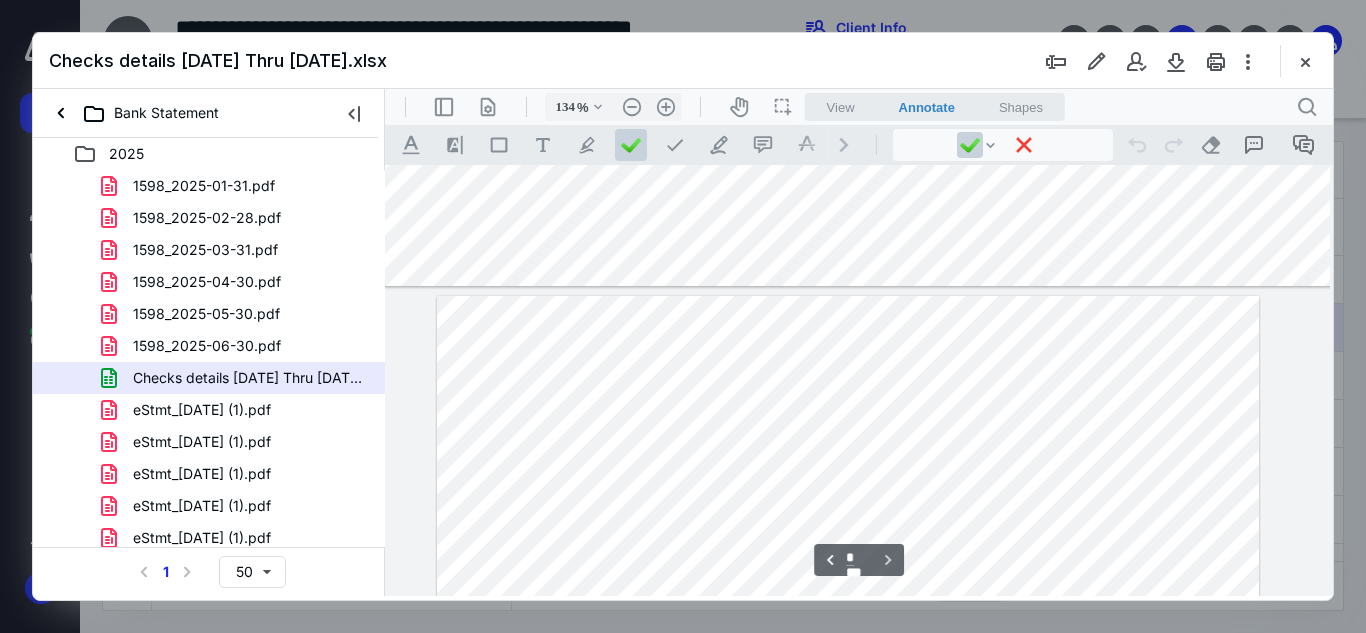 type on "*" 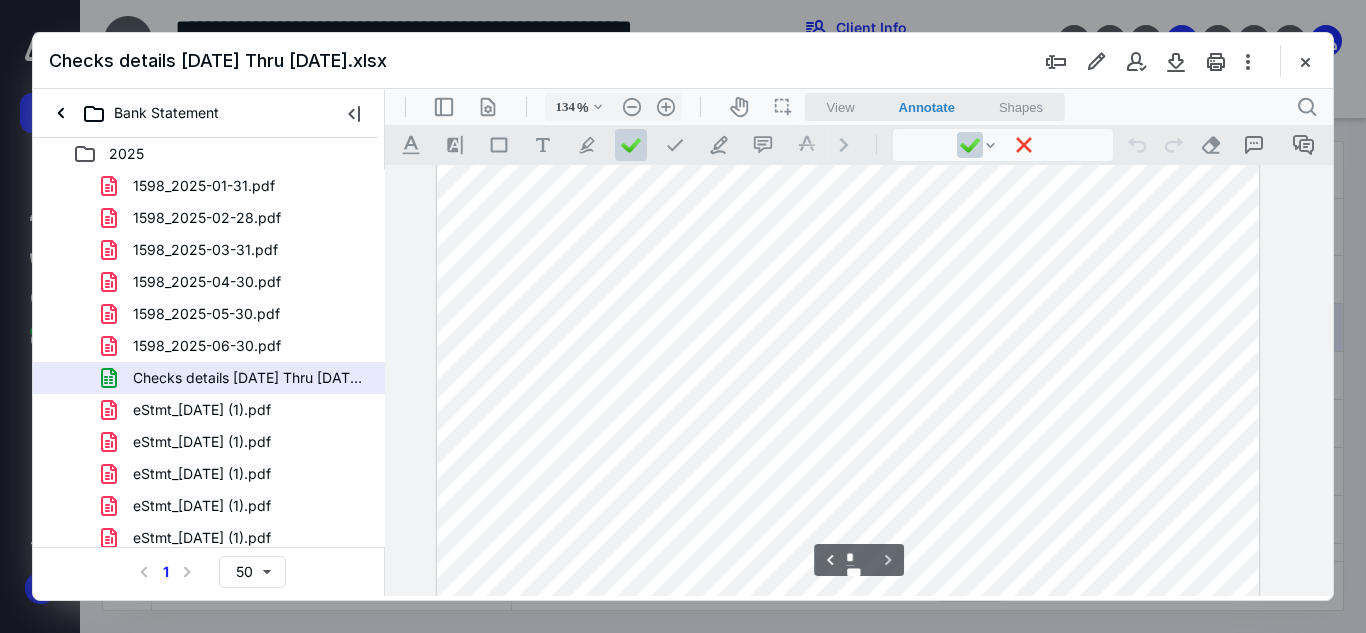scroll, scrollTop: 2113, scrollLeft: 380, axis: both 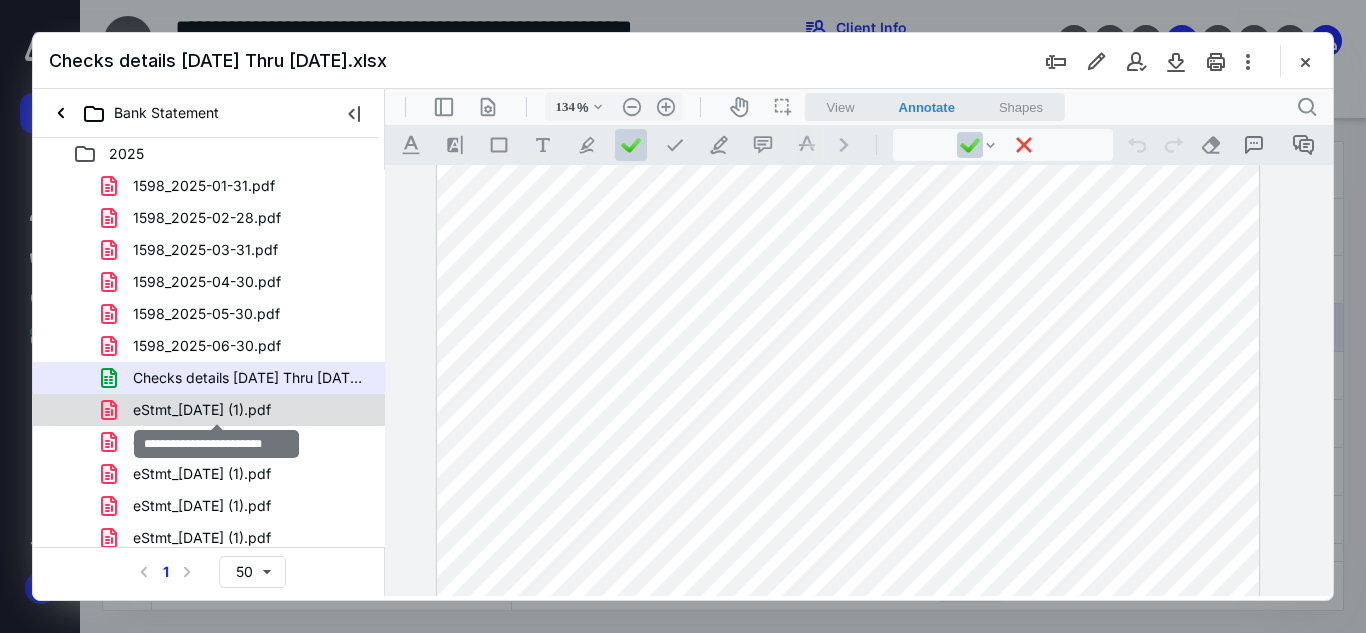 click on "eStmt_[DATE] (1).pdf" at bounding box center (202, 410) 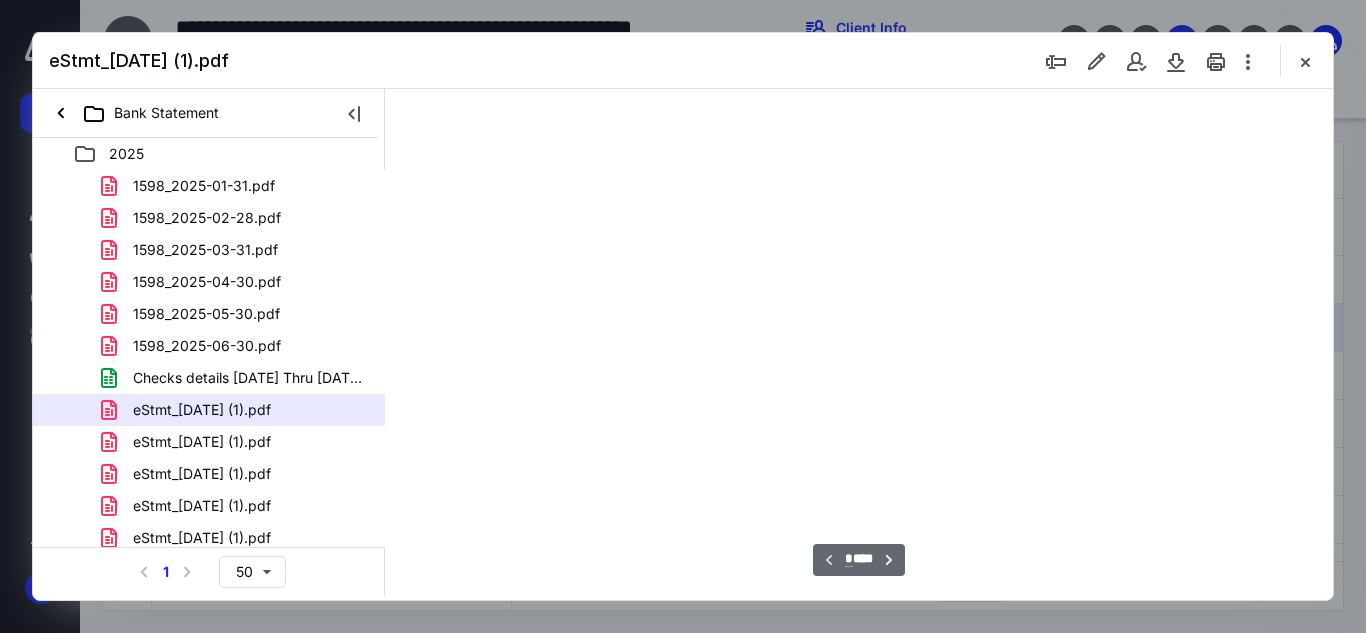 scroll, scrollTop: 78, scrollLeft: 0, axis: vertical 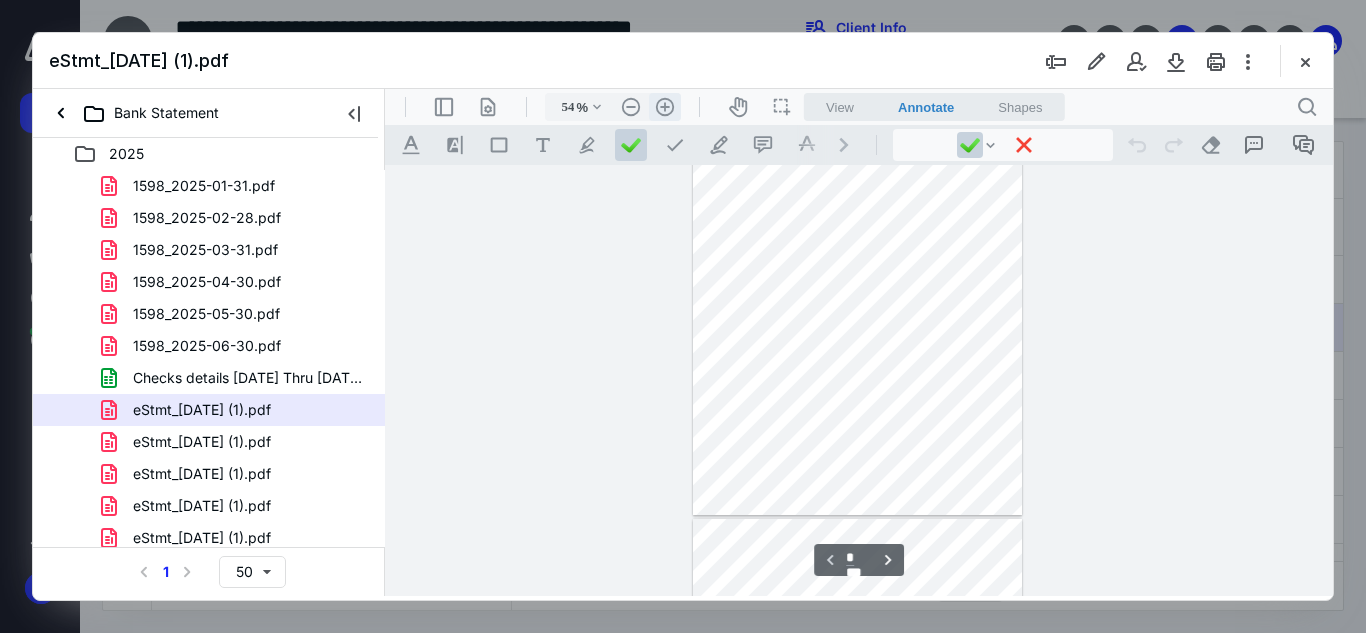 click on ".cls-1{fill:#abb0c4;} icon - header - zoom - in - line" at bounding box center (665, 107) 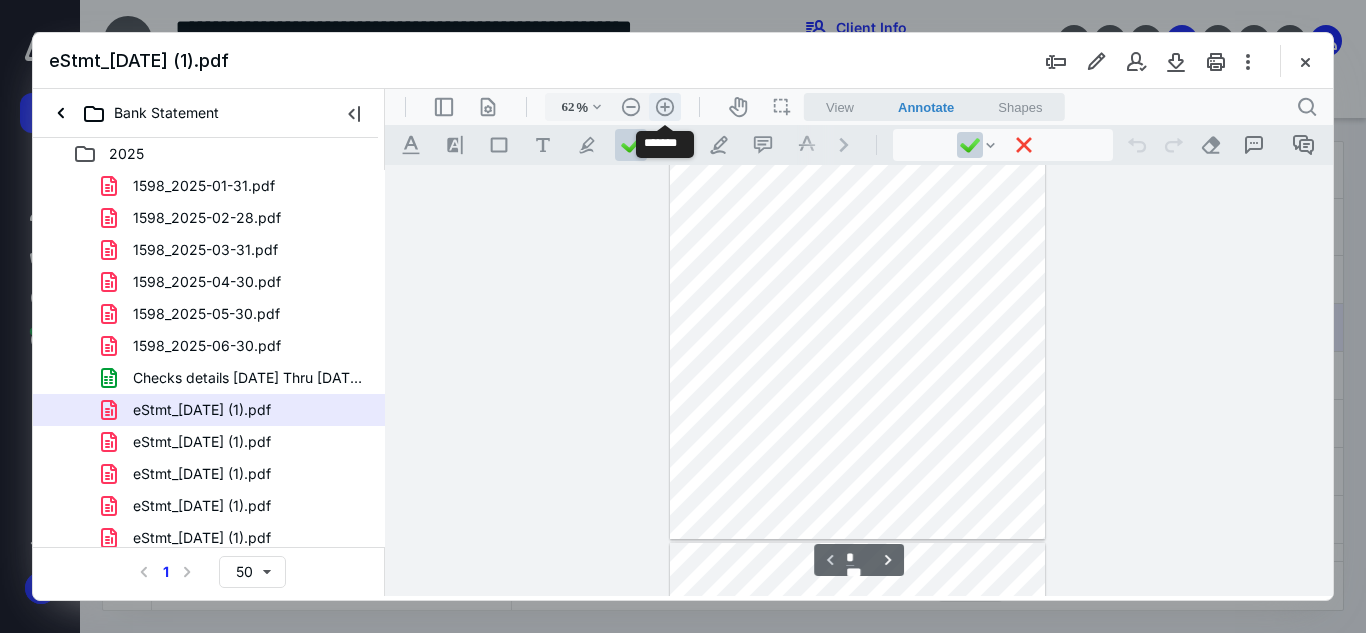 click on ".cls-1{fill:#abb0c4;} icon - header - zoom - in - line" at bounding box center (665, 107) 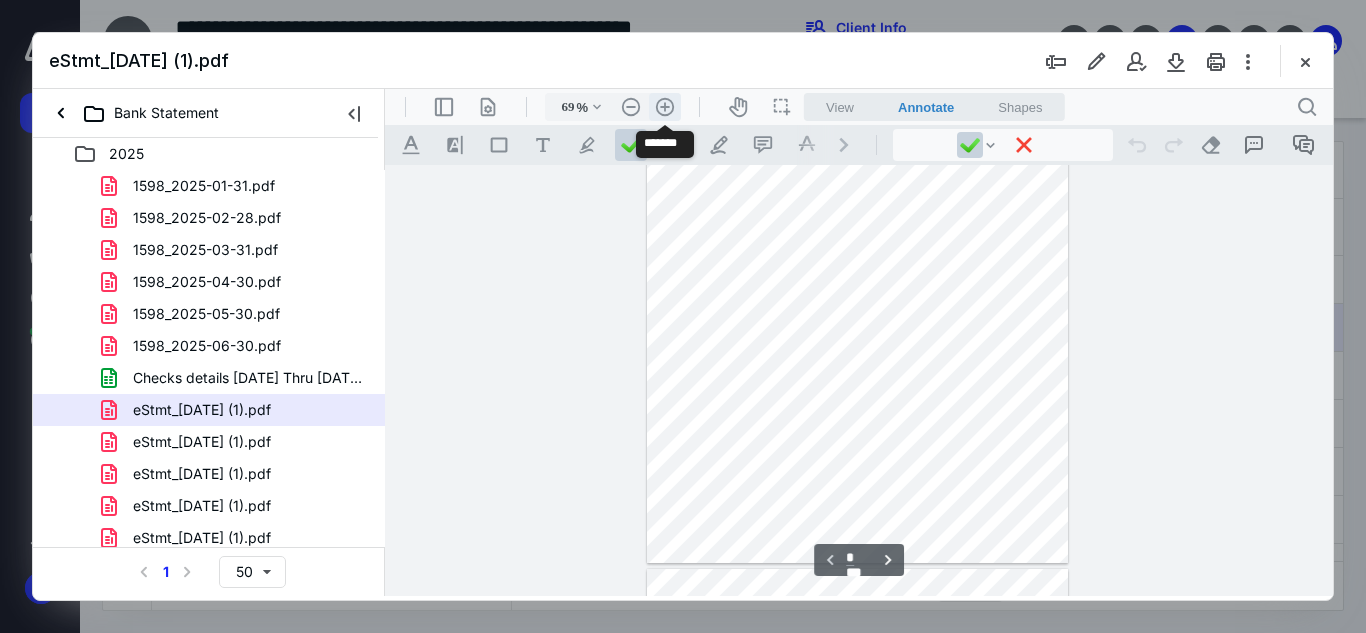 click on ".cls-1{fill:#abb0c4;} icon - header - zoom - in - line" at bounding box center (665, 107) 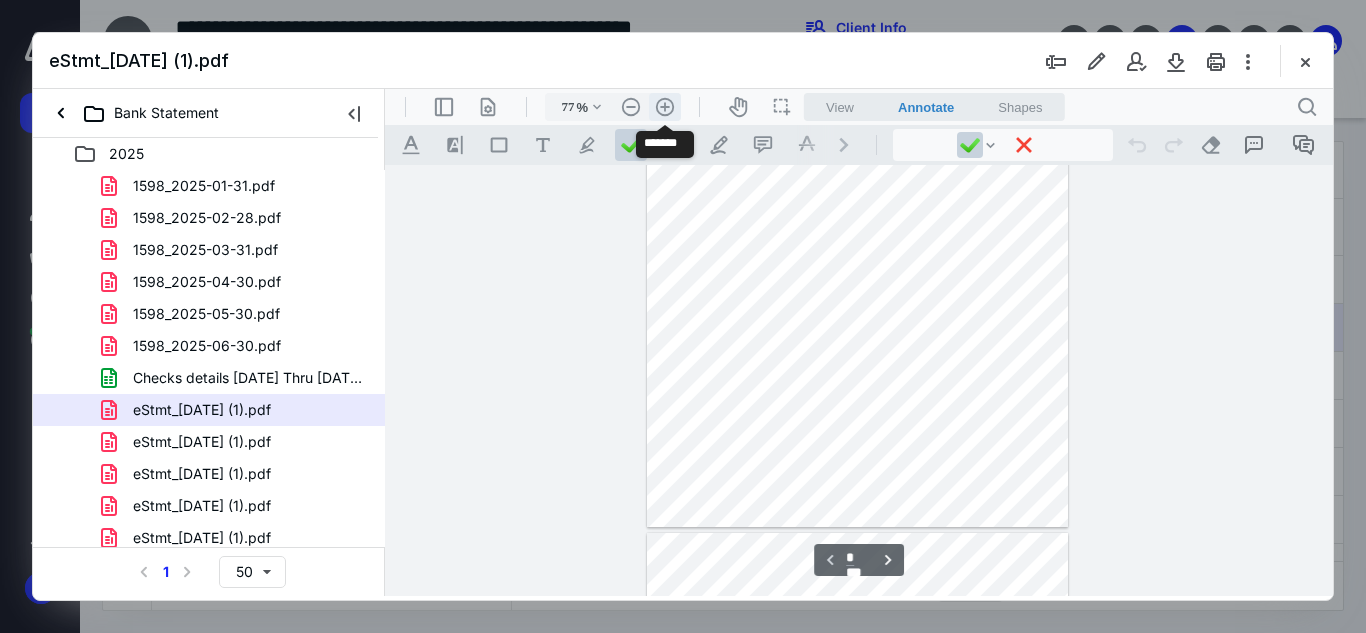 click on ".cls-1{fill:#abb0c4;} icon - header - zoom - in - line" at bounding box center [665, 107] 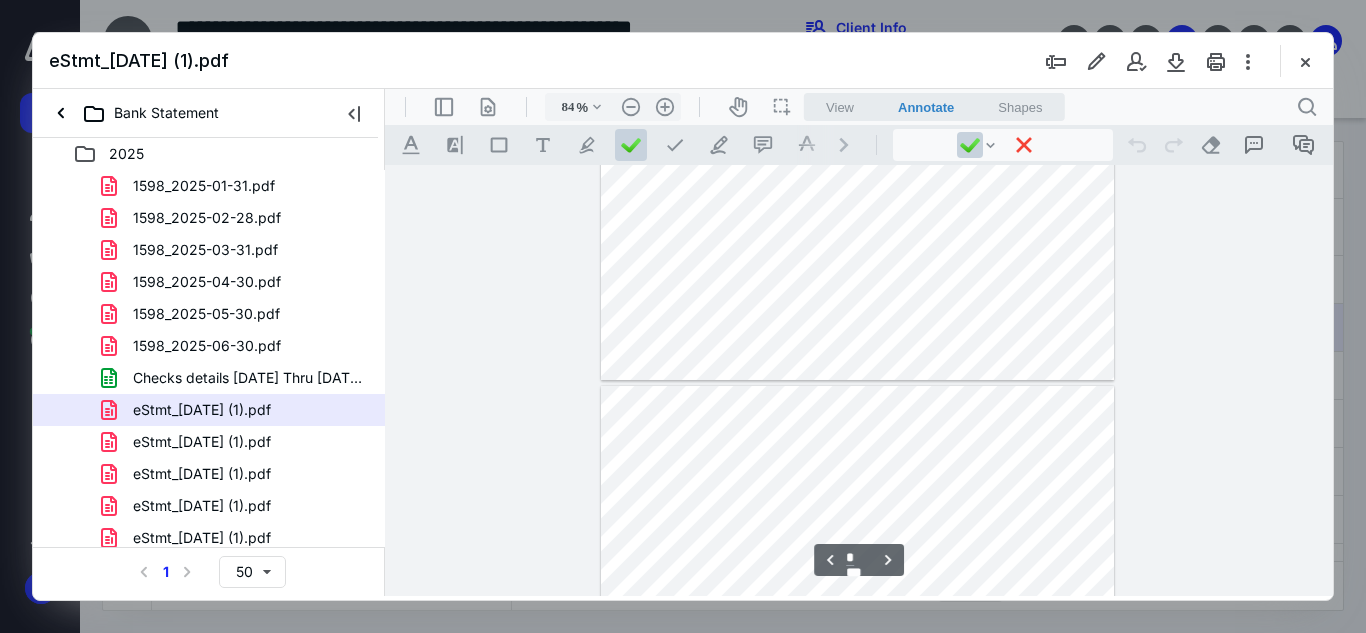 type on "*" 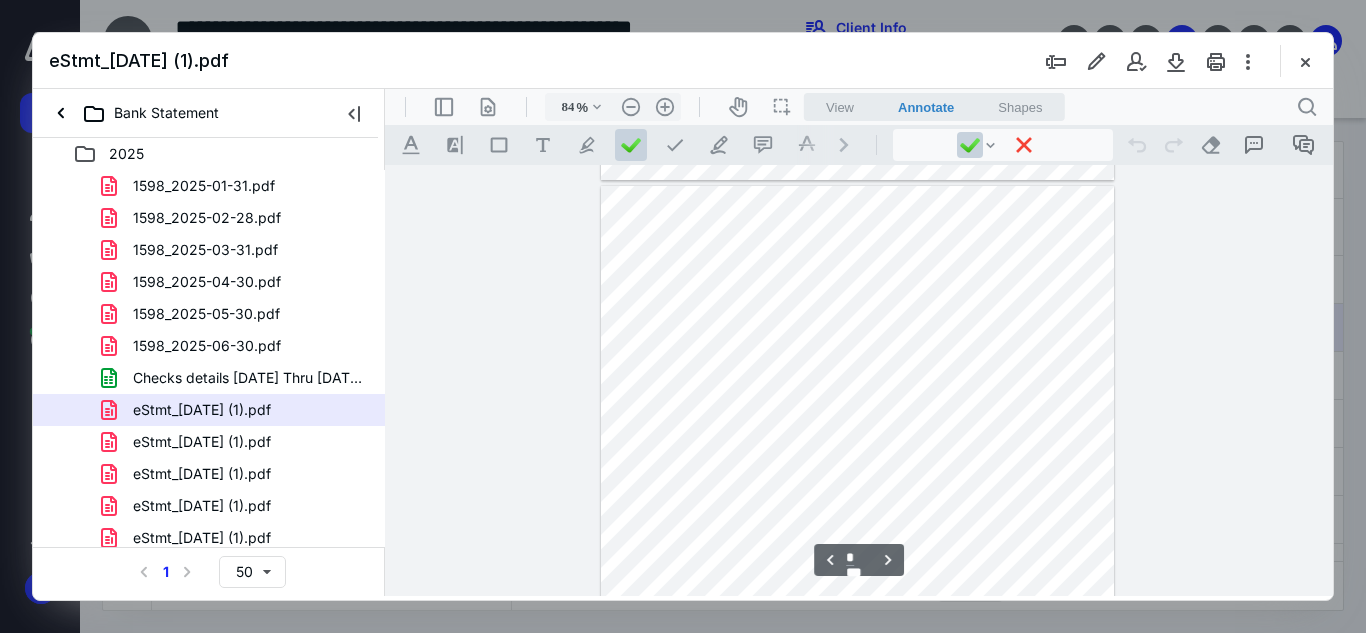 scroll, scrollTop: 1522, scrollLeft: 0, axis: vertical 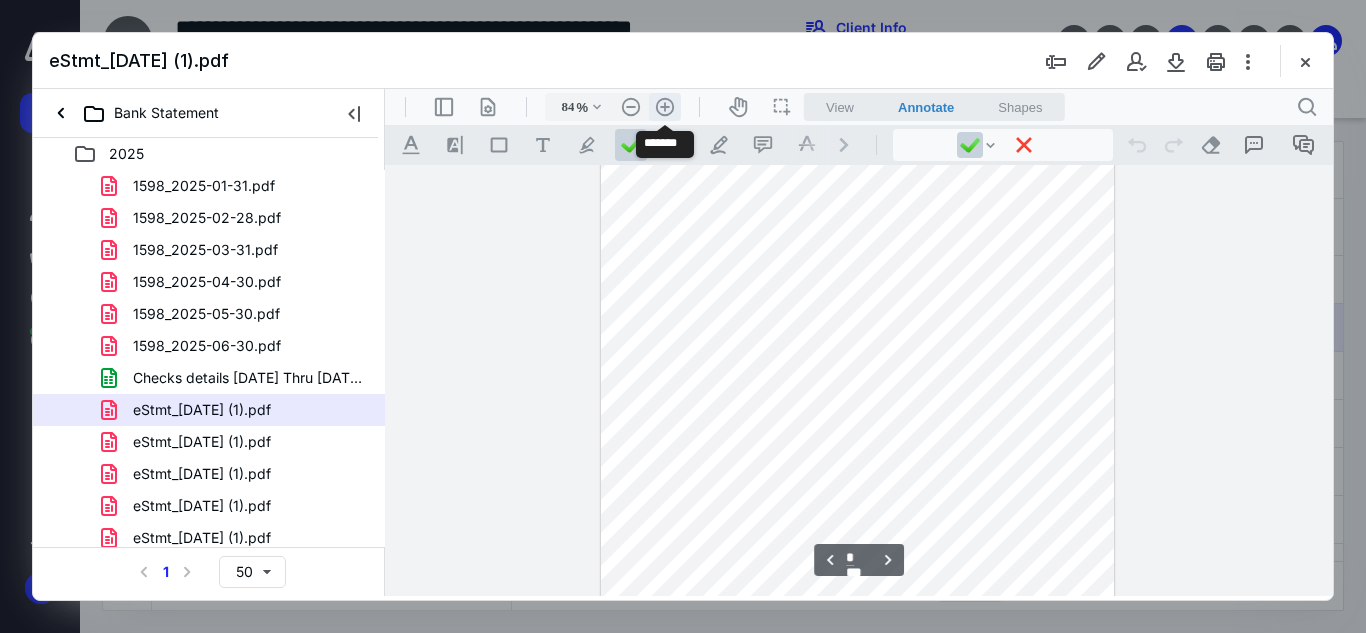 click on ".cls-1{fill:#abb0c4;} icon - header - zoom - in - line" at bounding box center [665, 107] 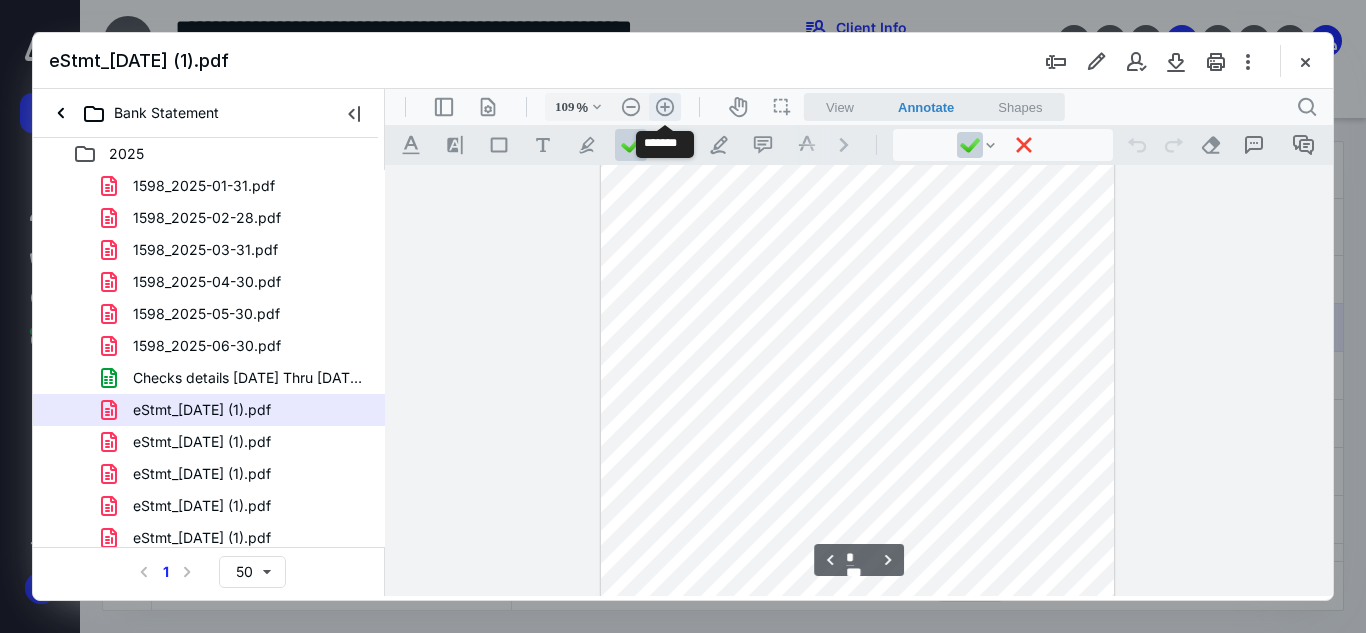 click on ".cls-1{fill:#abb0c4;} icon - header - zoom - in - line" at bounding box center [665, 107] 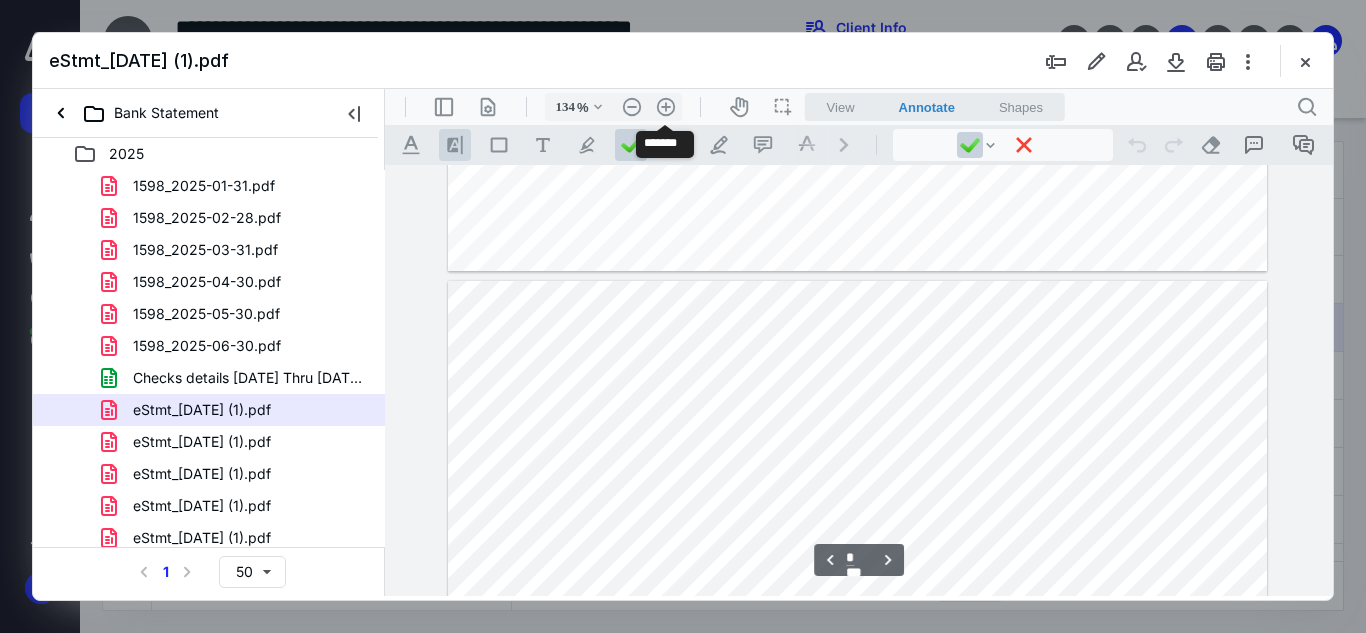 scroll, scrollTop: 2536, scrollLeft: 0, axis: vertical 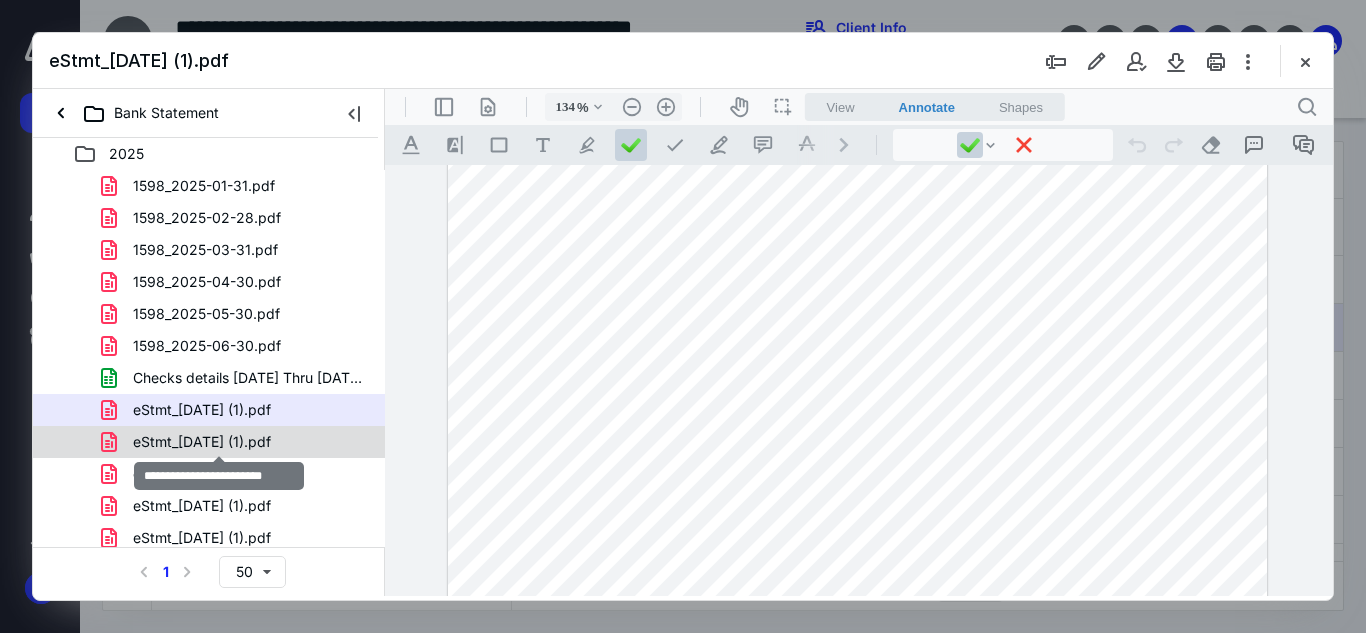 click on "eStmt_[DATE] (1).pdf" at bounding box center [202, 442] 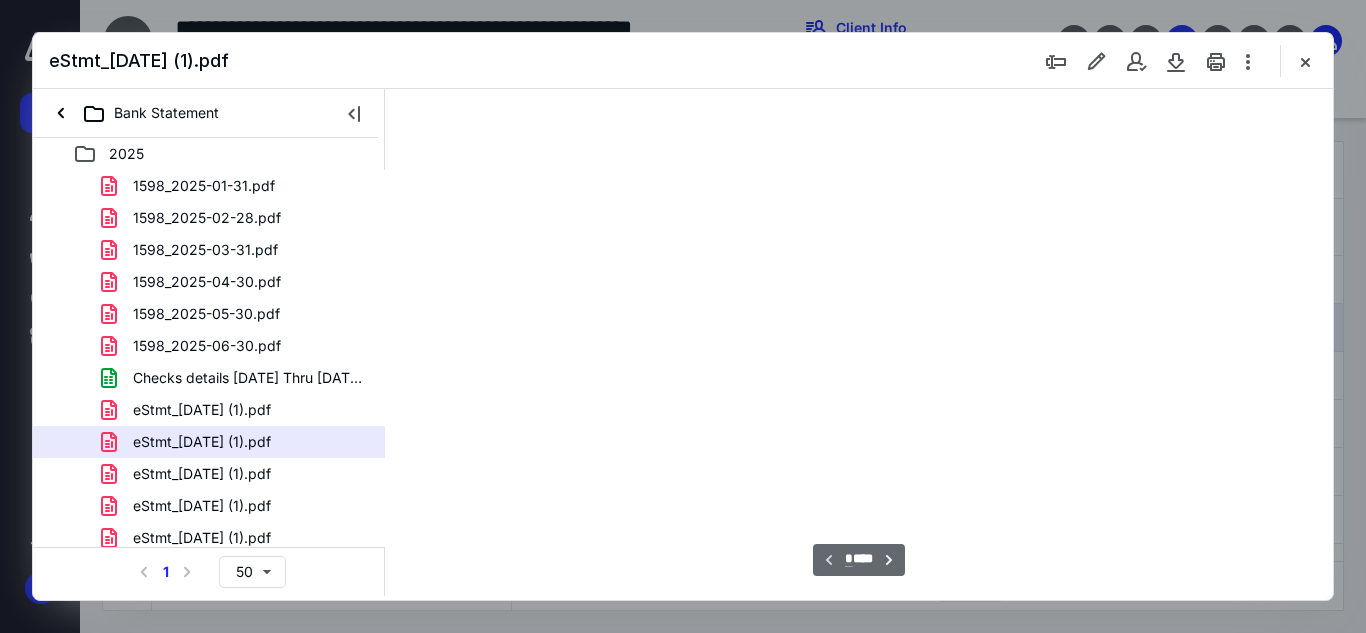 scroll, scrollTop: 78, scrollLeft: 0, axis: vertical 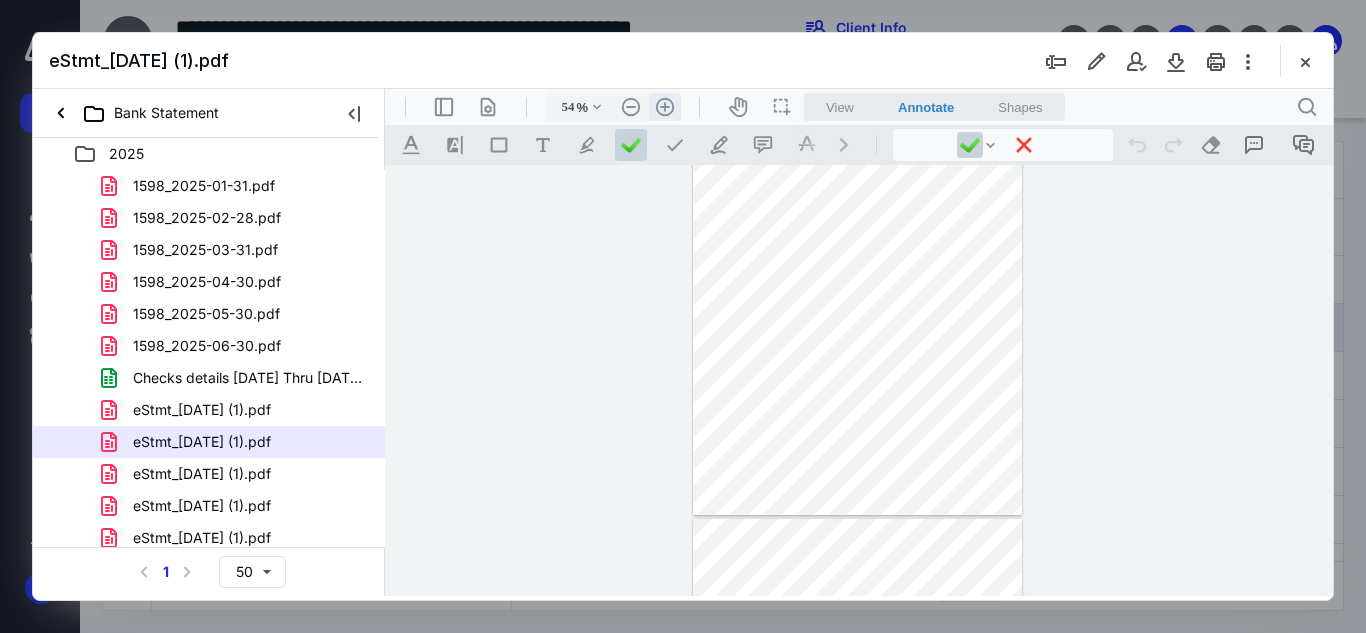 click on ".cls-1{fill:#abb0c4;} icon - header - zoom - in - line" at bounding box center [665, 107] 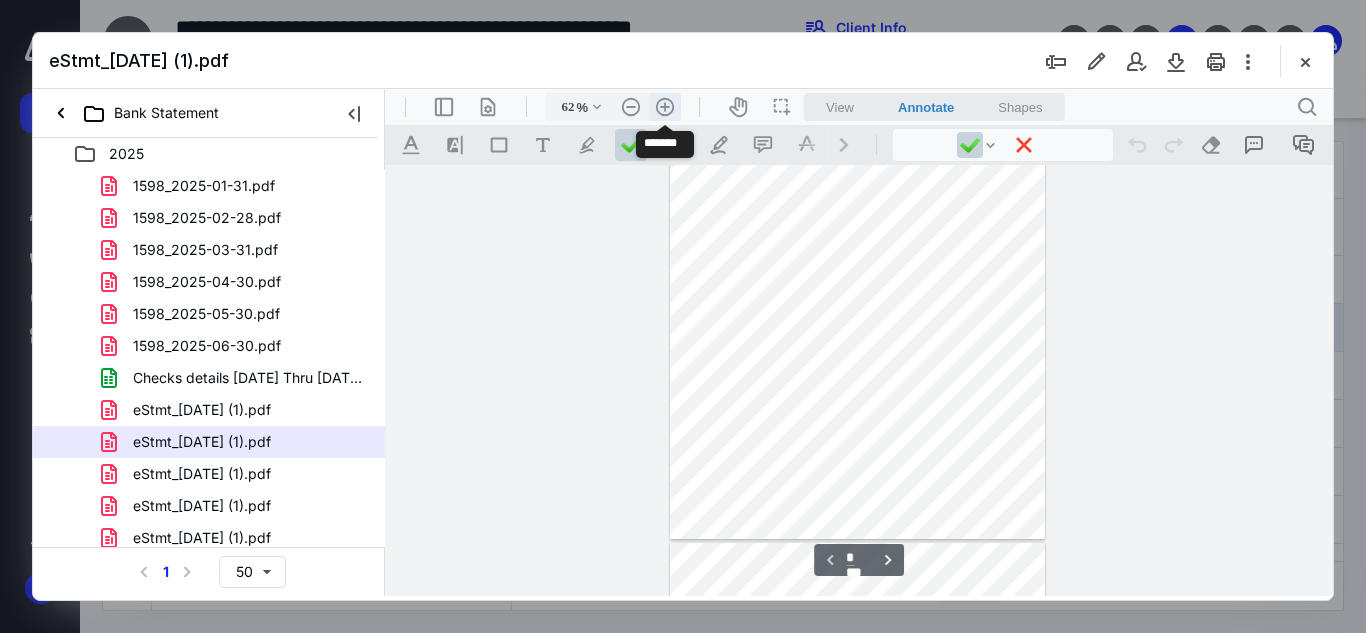 click on ".cls-1{fill:#abb0c4;} icon - header - zoom - in - line" at bounding box center [665, 107] 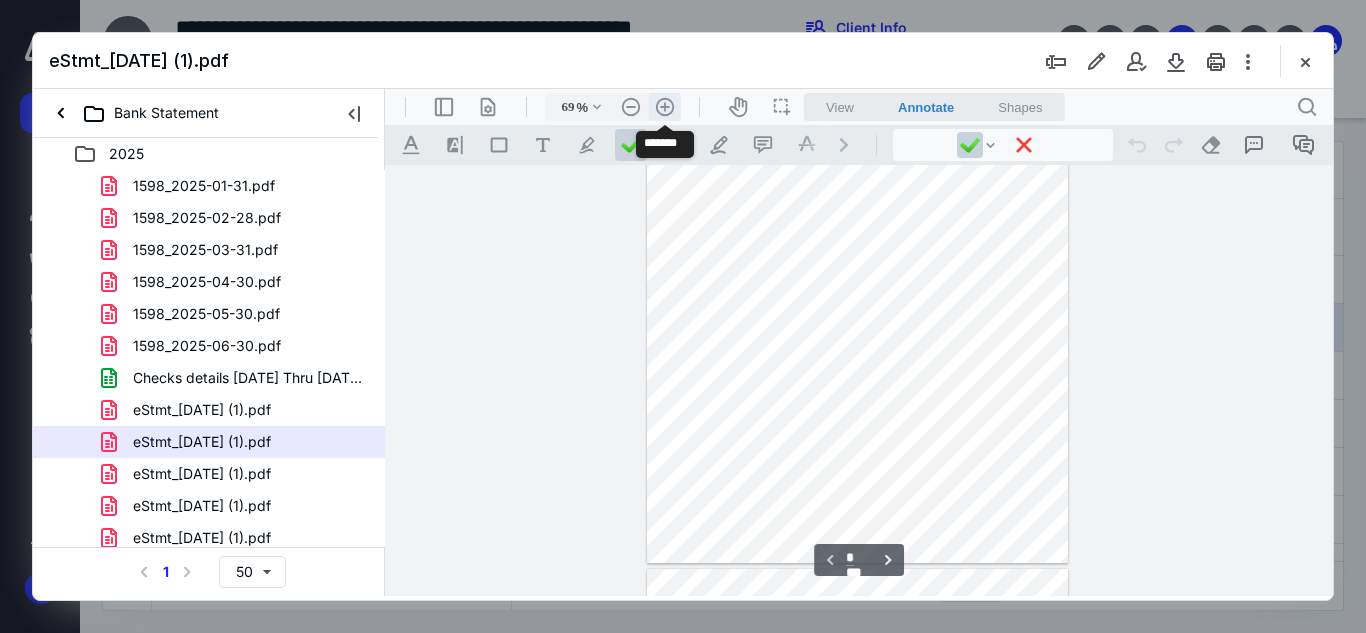 click on ".cls-1{fill:#abb0c4;} icon - header - zoom - in - line" at bounding box center [665, 107] 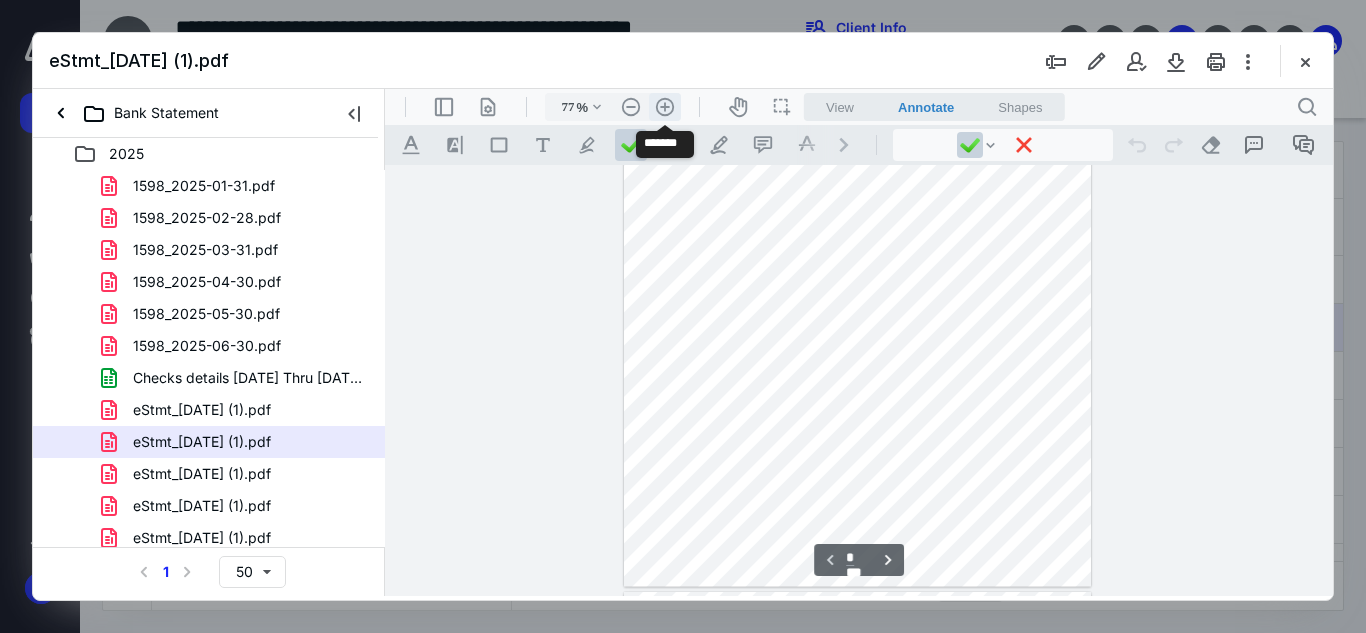 click on ".cls-1{fill:#abb0c4;} icon - header - zoom - in - line" at bounding box center [665, 107] 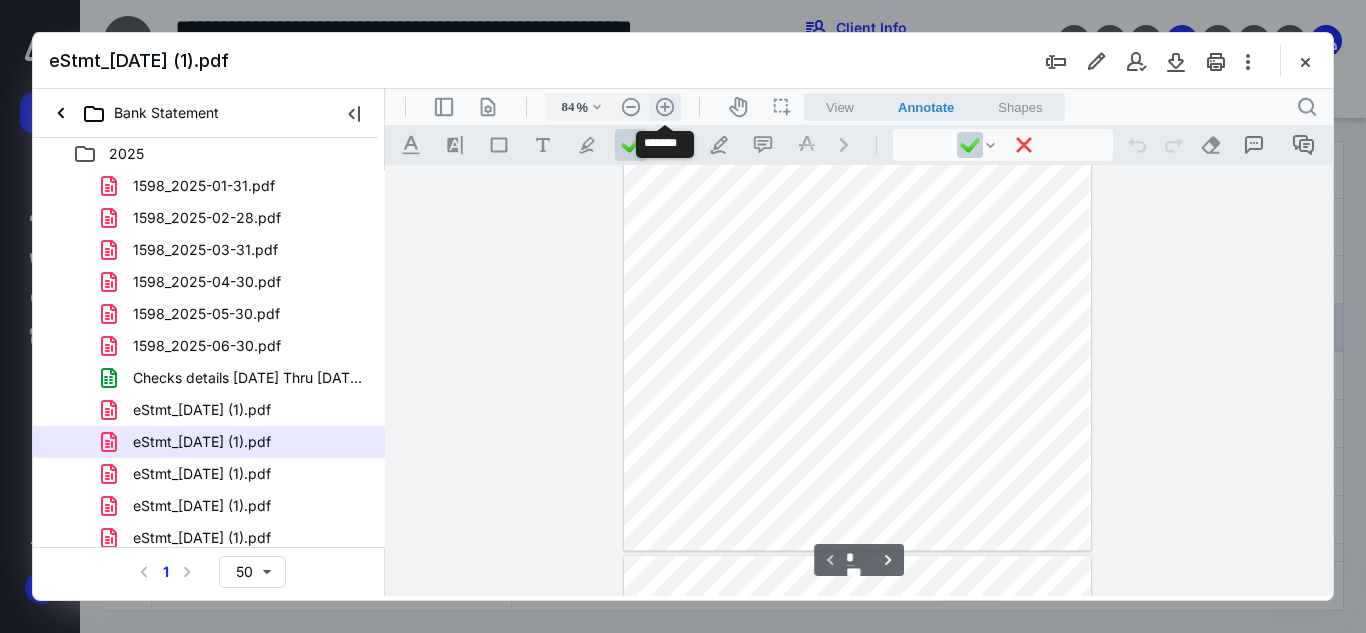 click on ".cls-1{fill:#abb0c4;} icon - header - zoom - in - line" at bounding box center [665, 107] 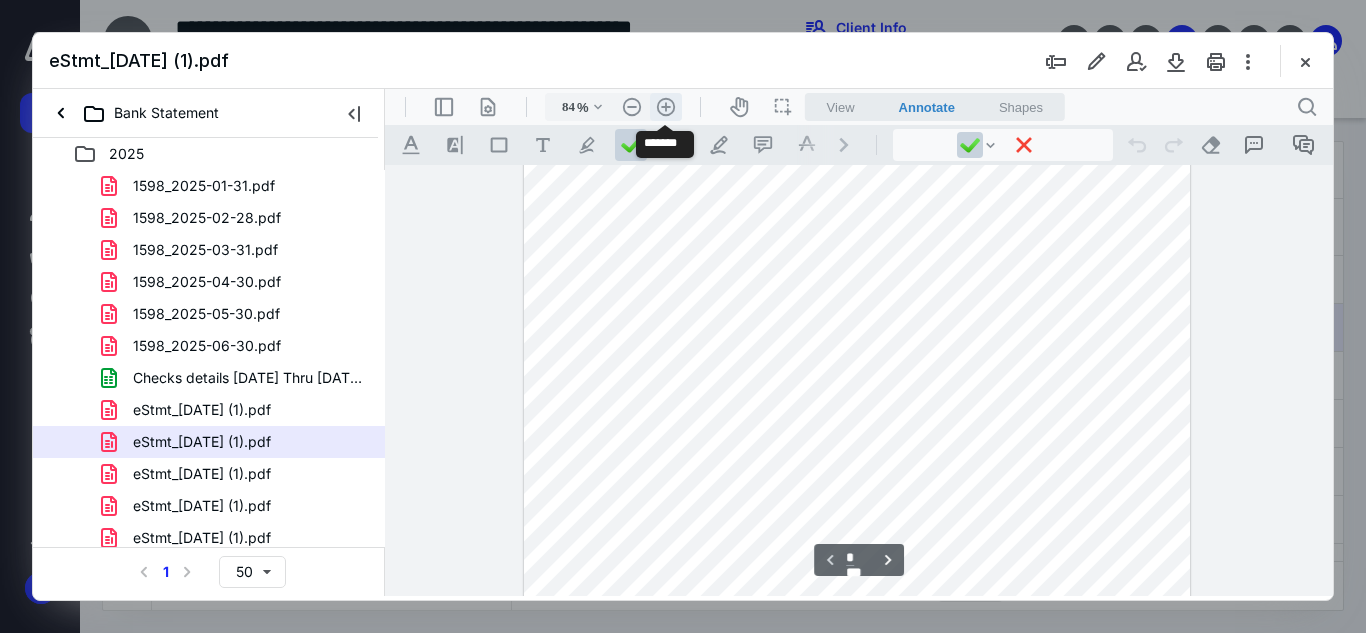 type on "109" 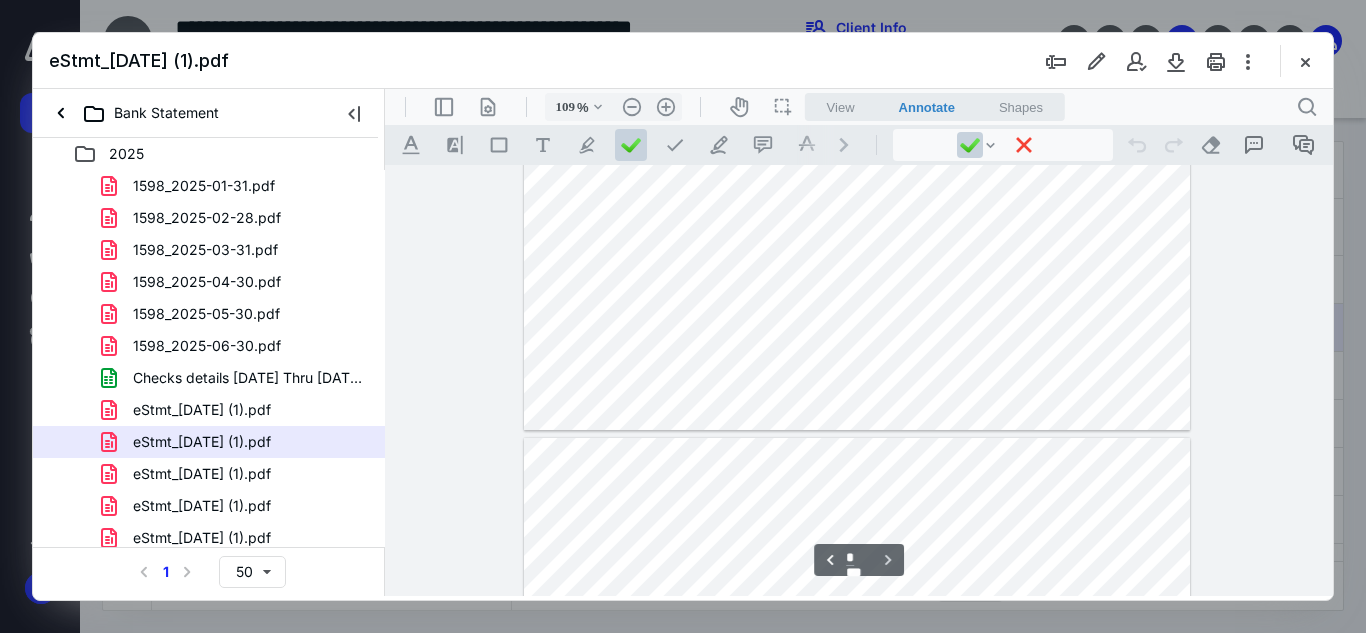 scroll, scrollTop: 2641, scrollLeft: 0, axis: vertical 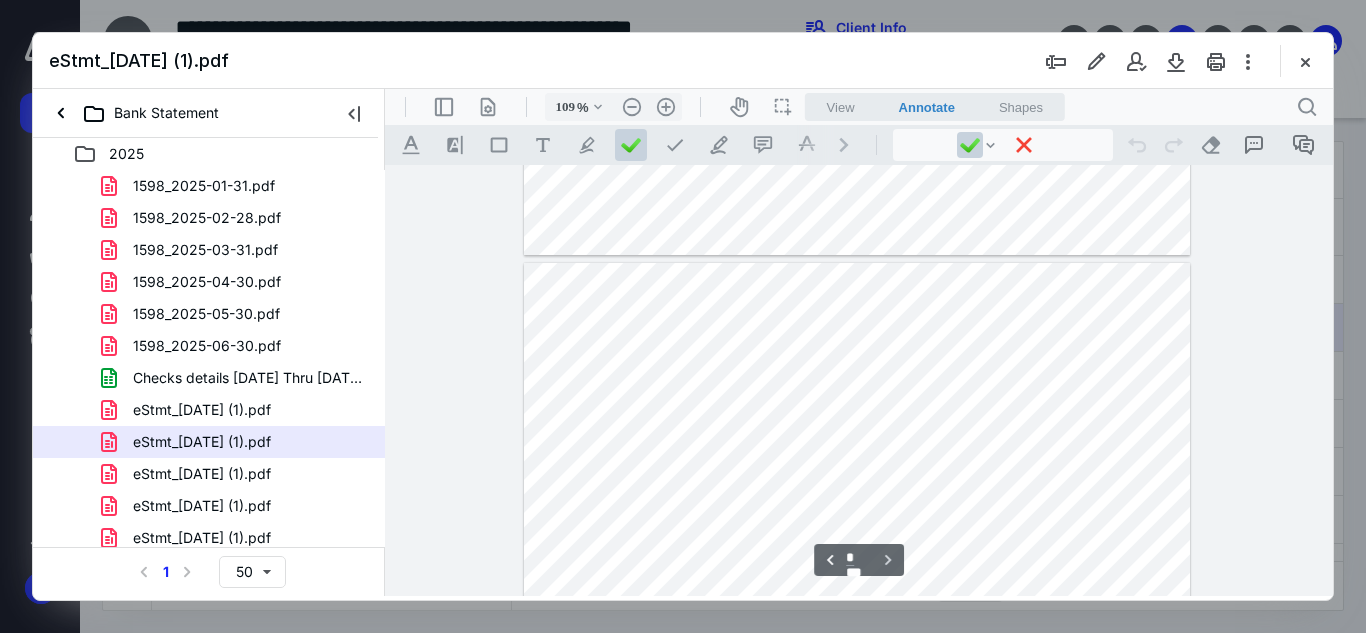 type on "*" 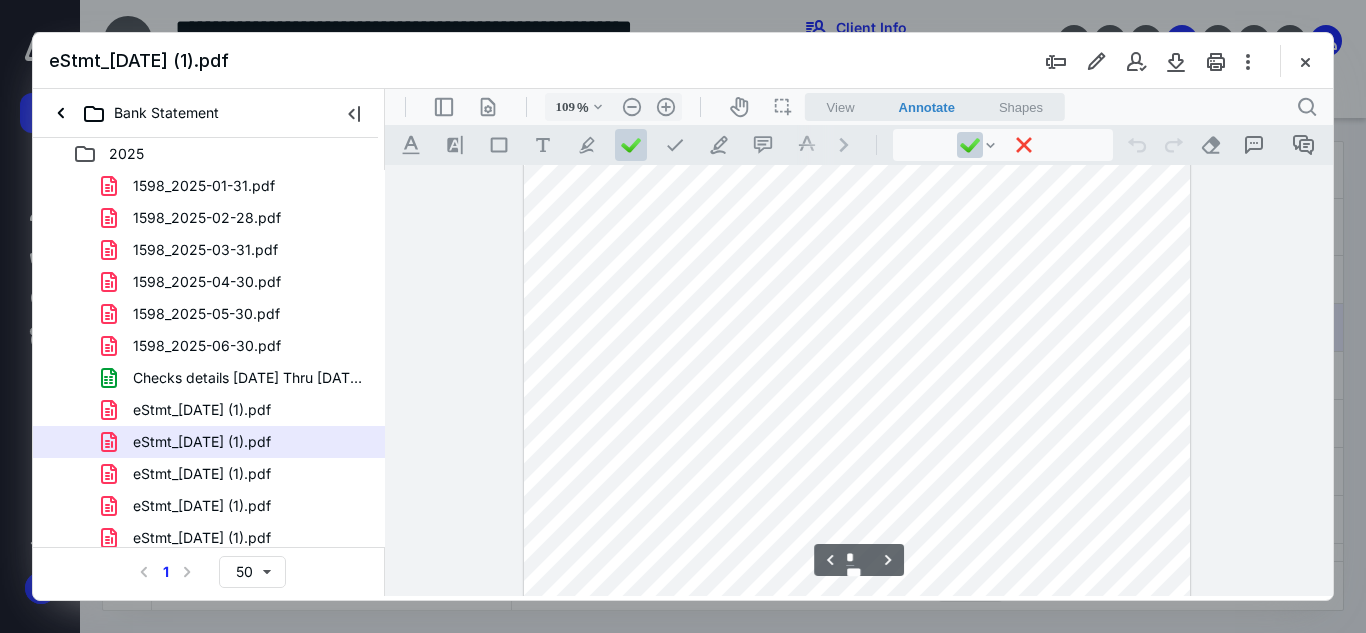 scroll, scrollTop: 1741, scrollLeft: 0, axis: vertical 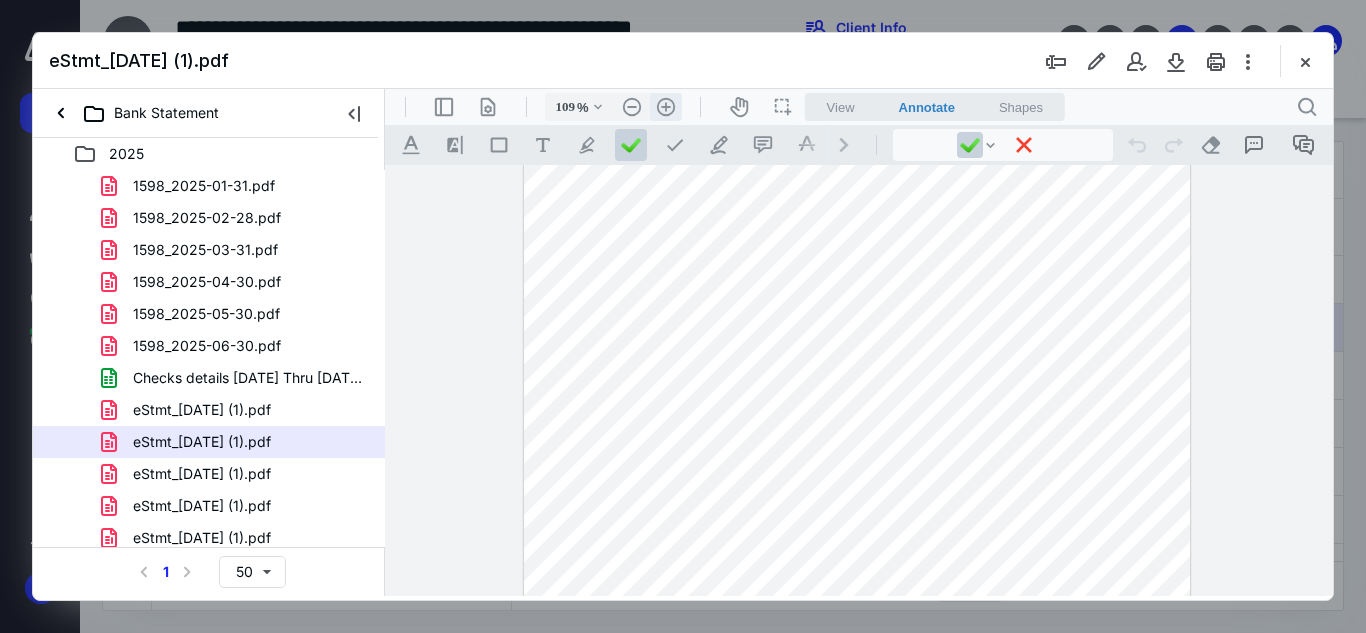 click on ".cls-1{fill:#abb0c4;} icon - header - zoom - in - line" at bounding box center (666, 107) 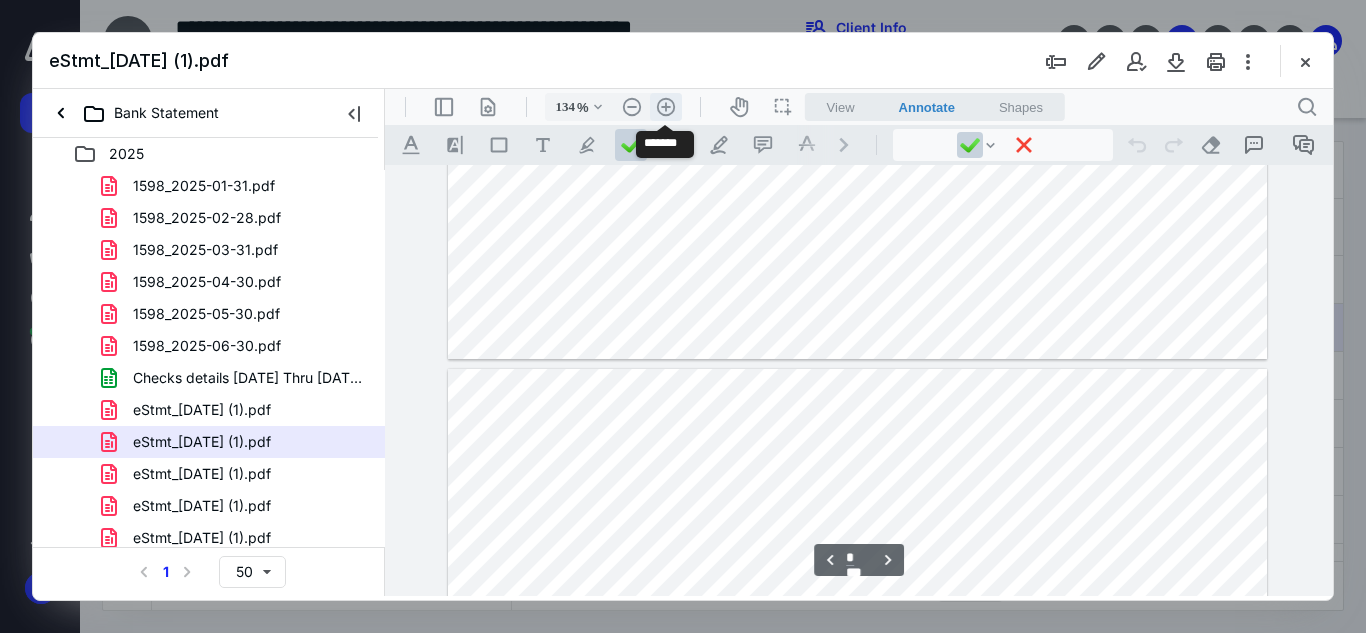 scroll, scrollTop: 2427, scrollLeft: 0, axis: vertical 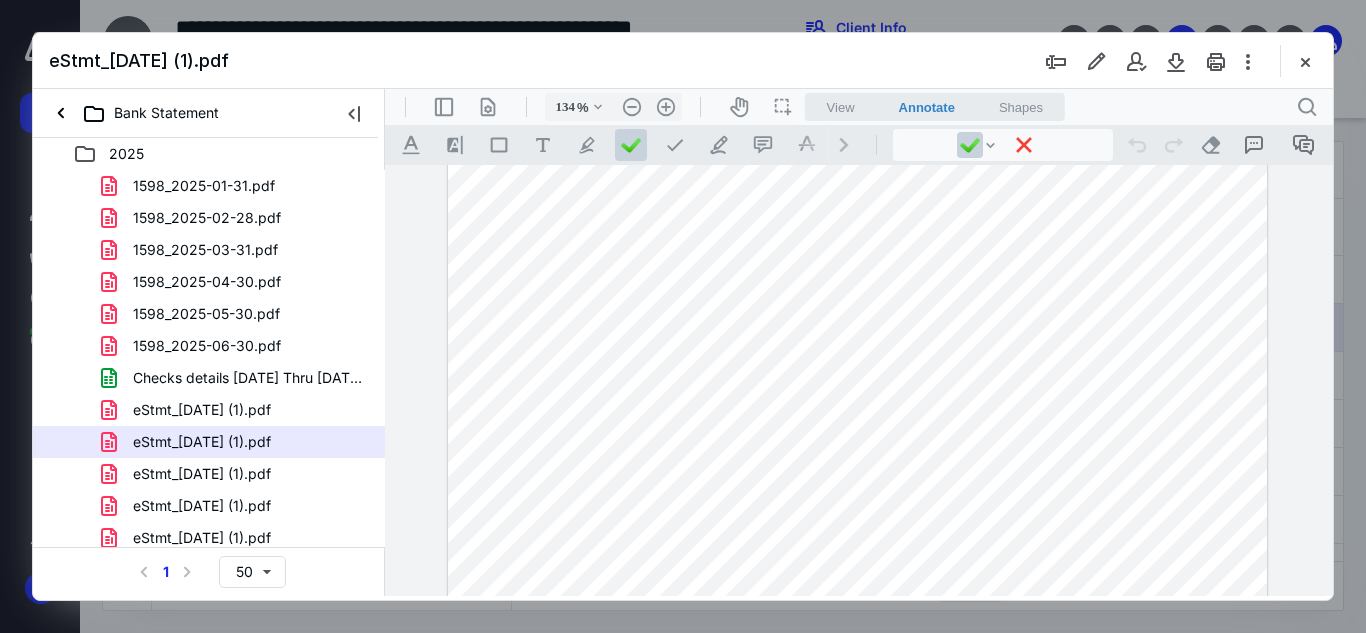 drag, startPoint x: 1234, startPoint y: 424, endPoint x: 1020, endPoint y: 434, distance: 214.23352 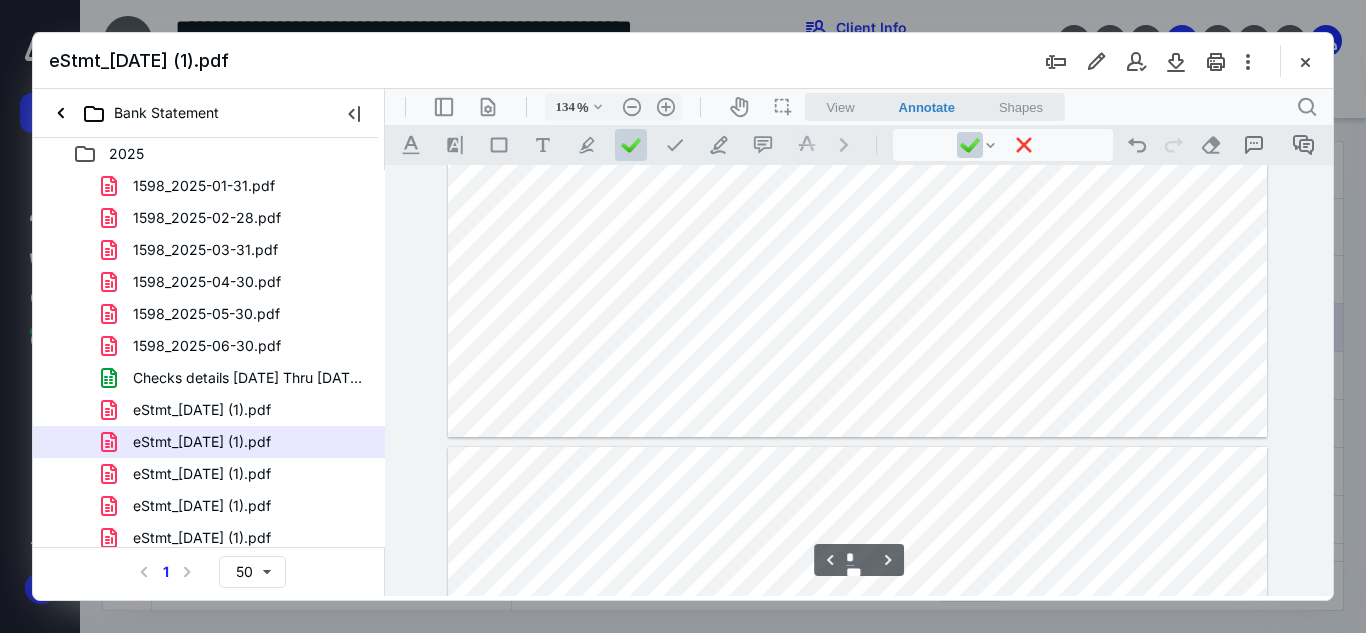 type on "*" 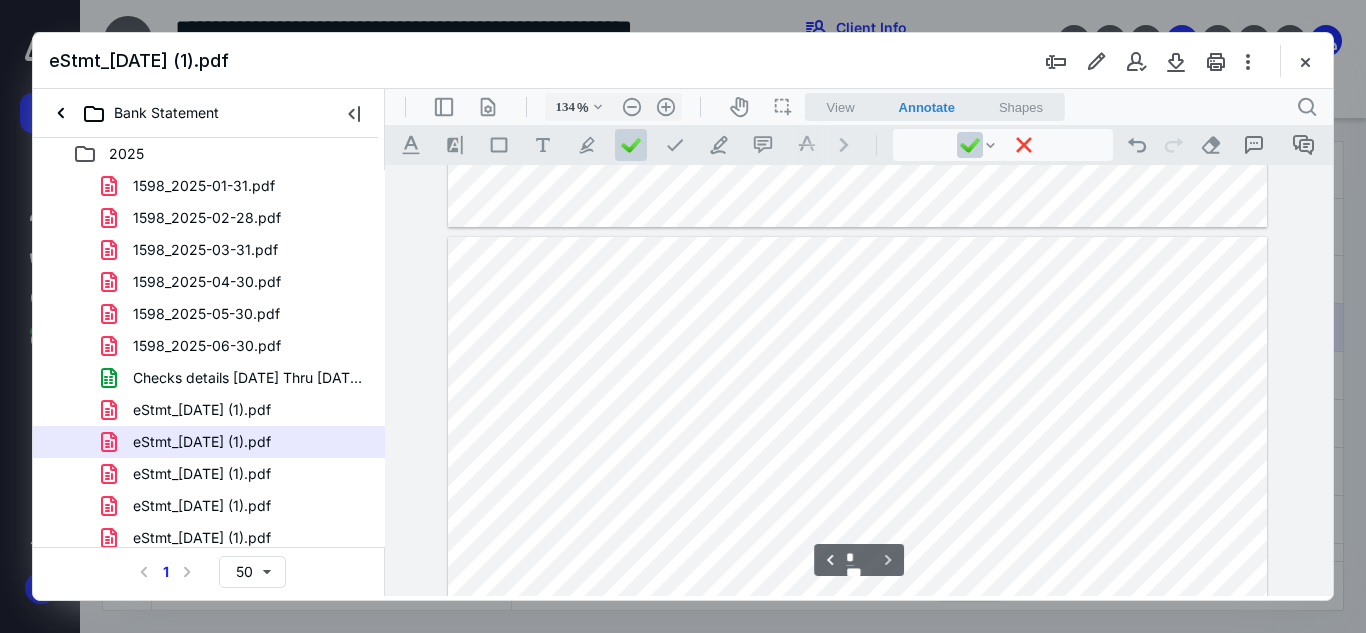scroll, scrollTop: 3127, scrollLeft: 0, axis: vertical 